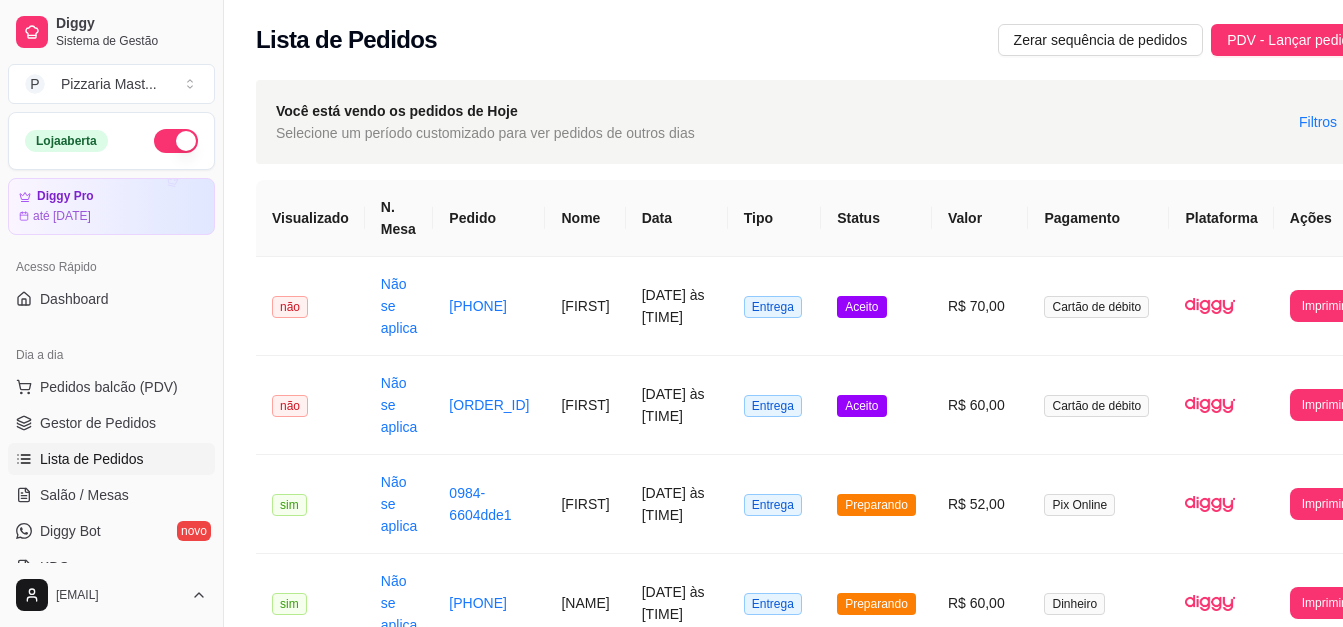 scroll, scrollTop: 0, scrollLeft: 0, axis: both 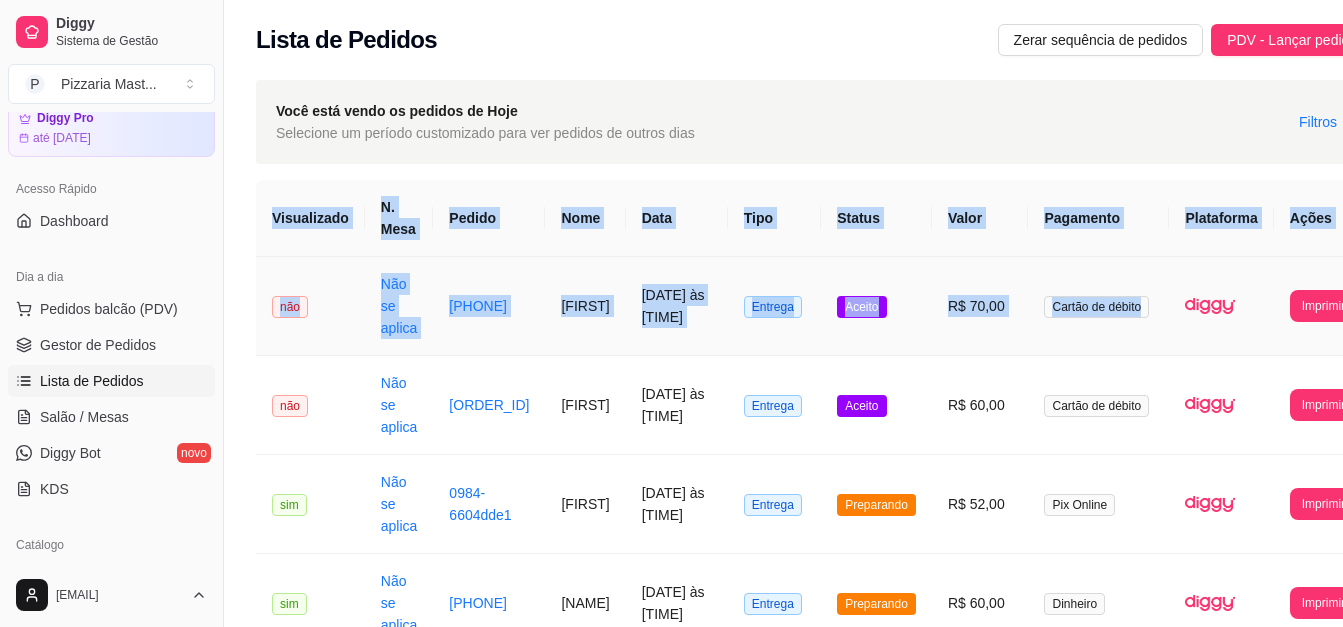 click on "**********" at bounding box center (814, 745) 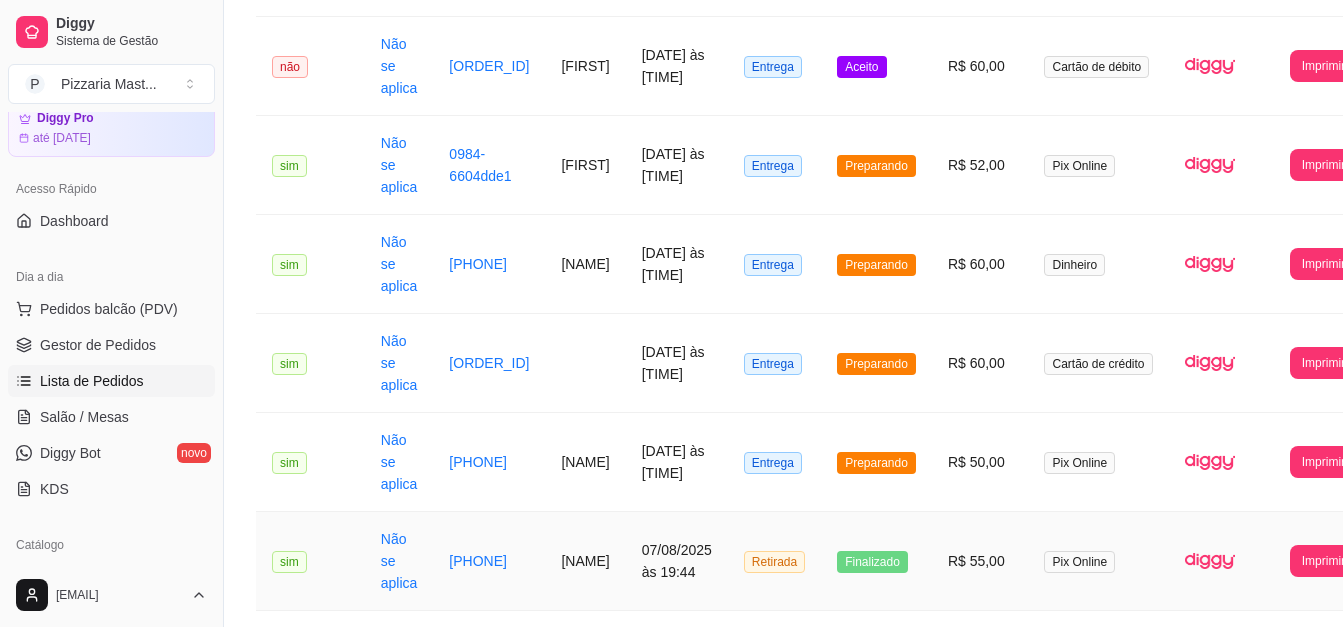 scroll, scrollTop: 329, scrollLeft: 0, axis: vertical 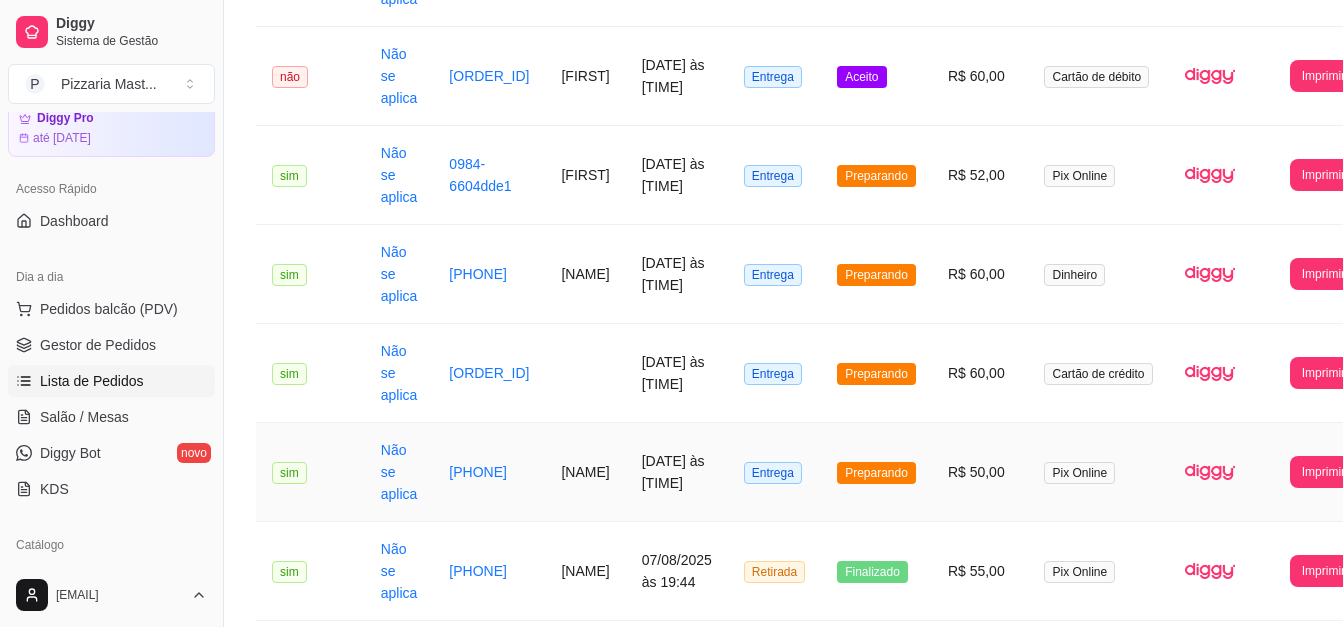 click on "Preparando" at bounding box center (876, 473) 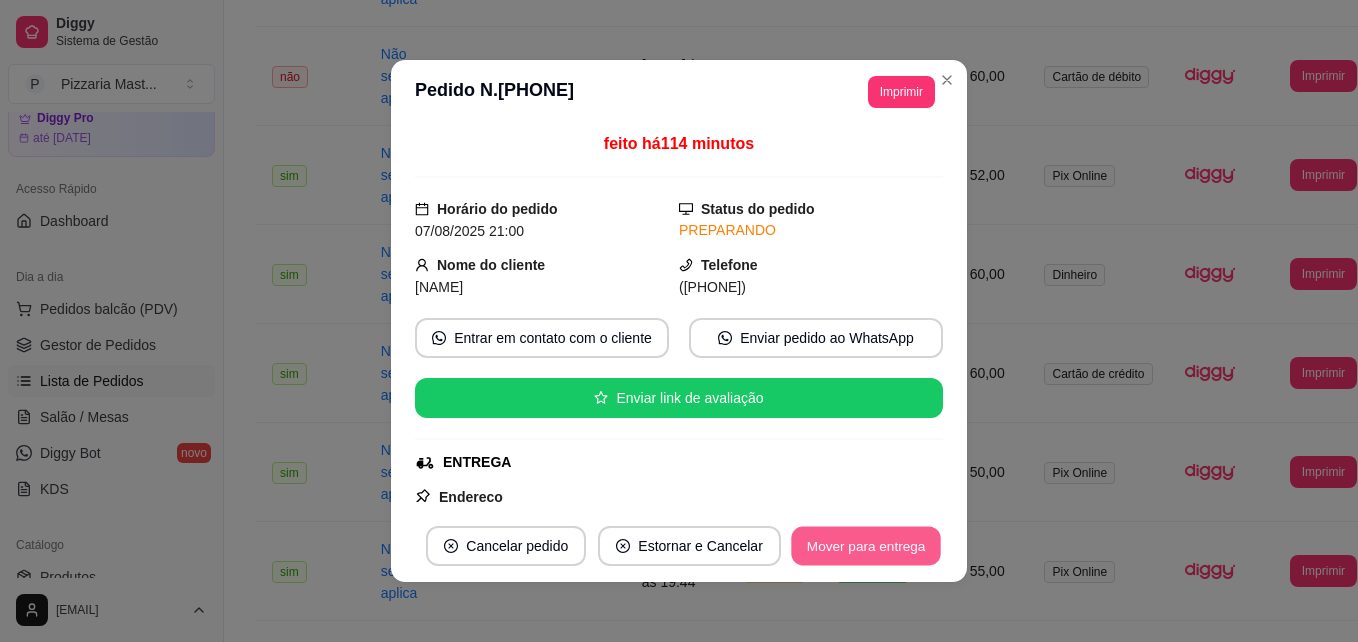 click on "Mover para entrega" at bounding box center [866, 546] 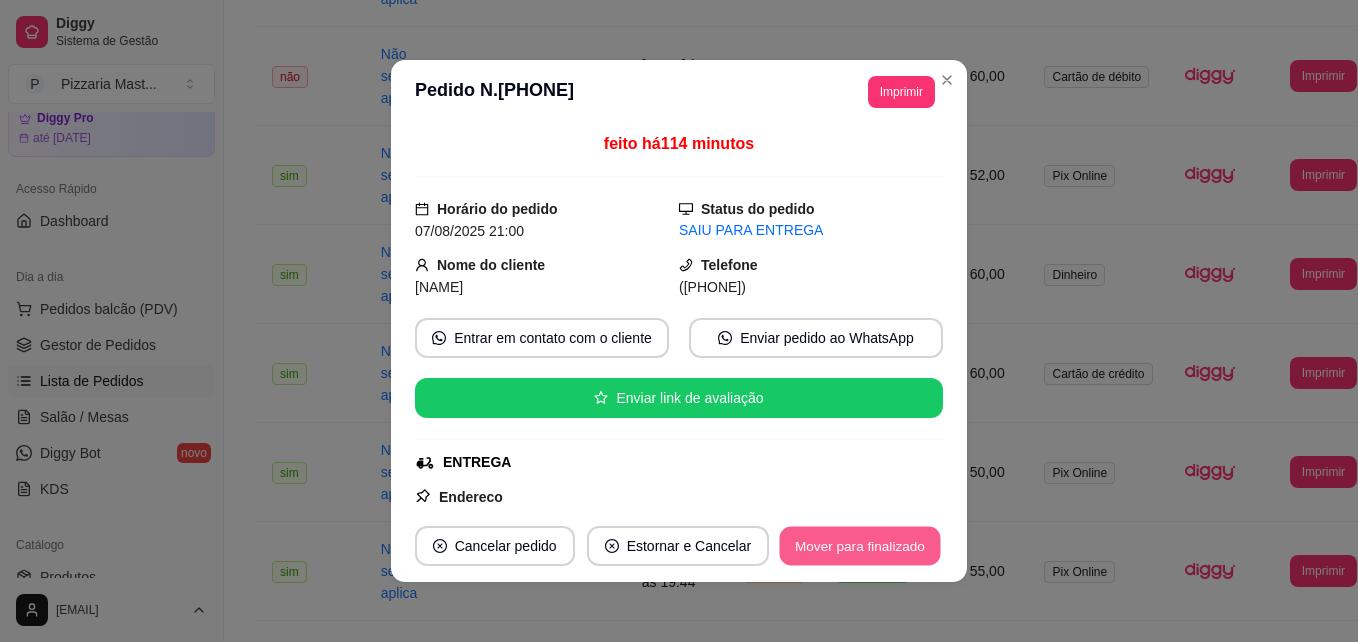 click on "Mover para finalizado" at bounding box center (860, 546) 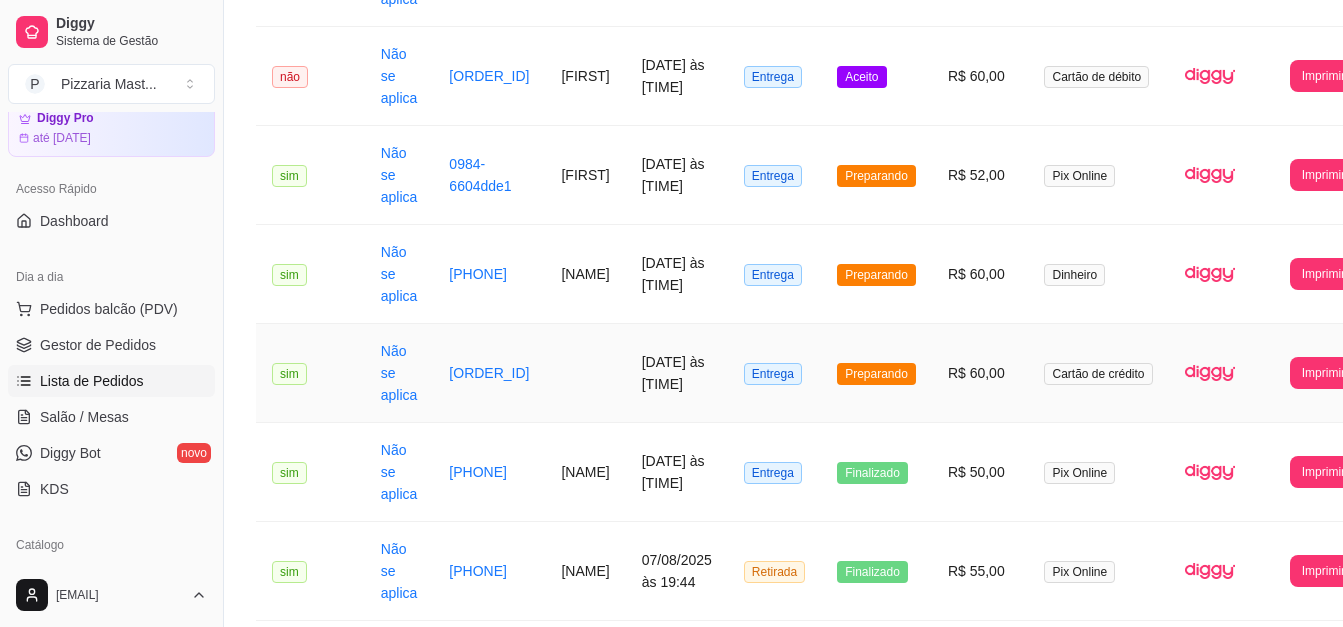 click on "Preparando" at bounding box center [876, 373] 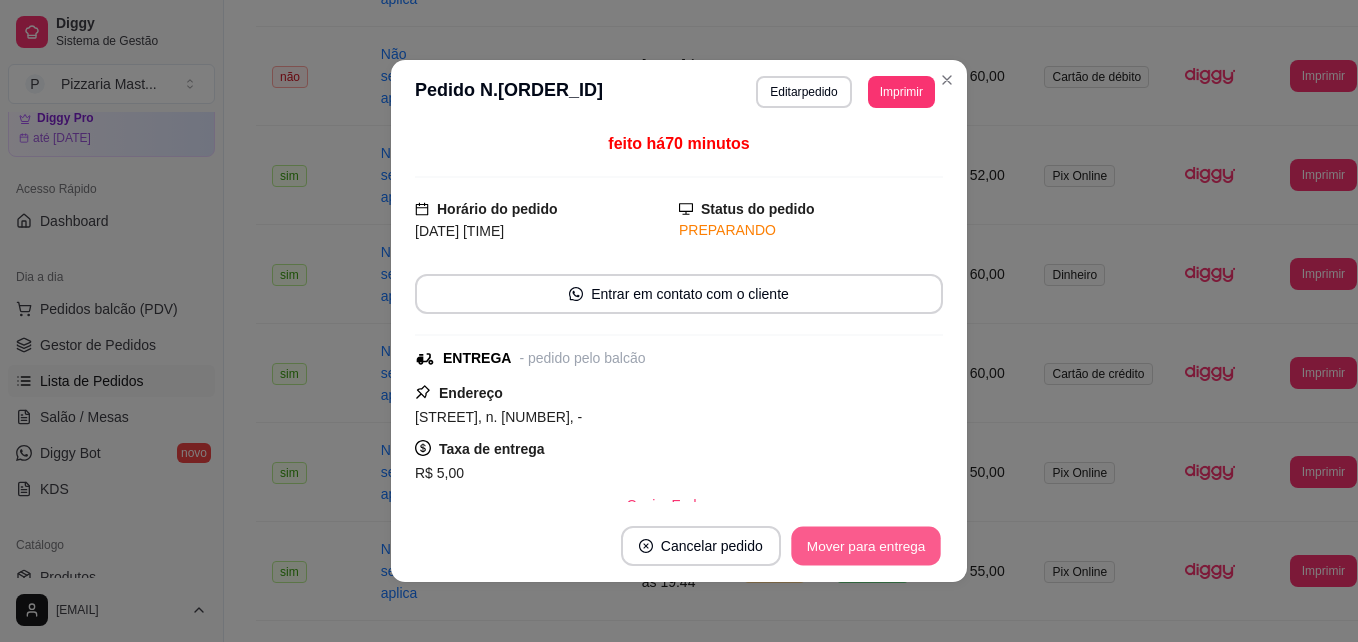 click on "Mover para entrega" at bounding box center [866, 546] 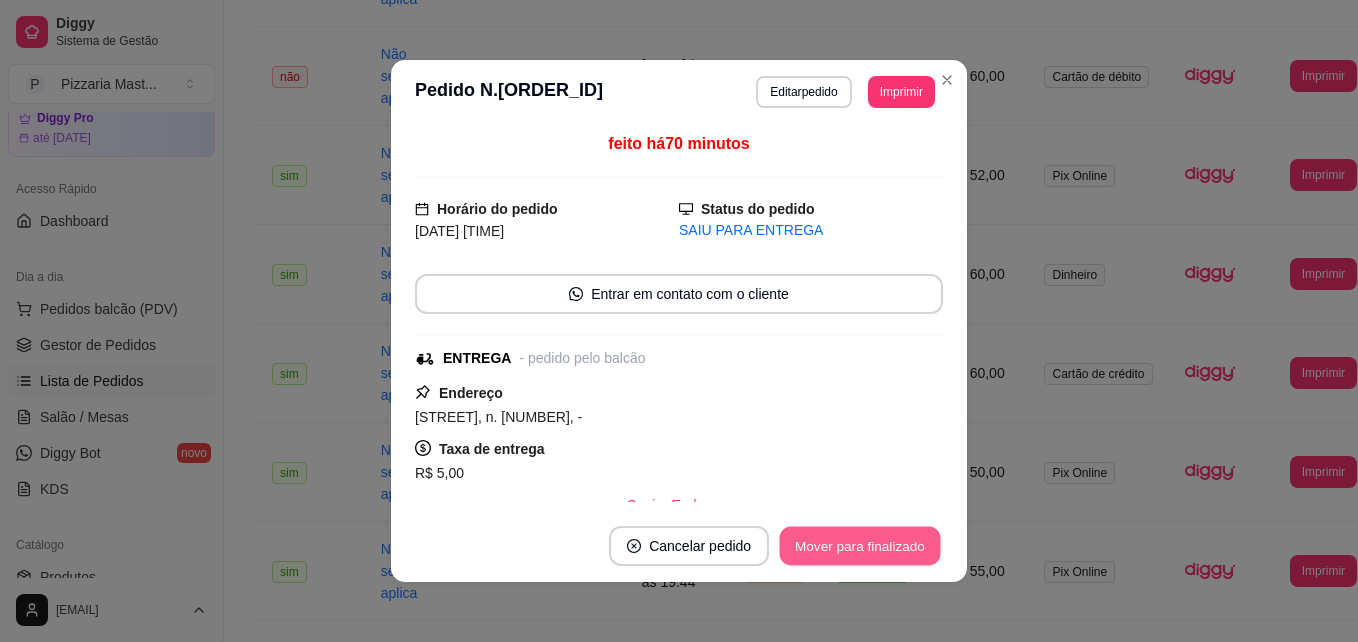 click on "Mover para finalizado" at bounding box center (860, 546) 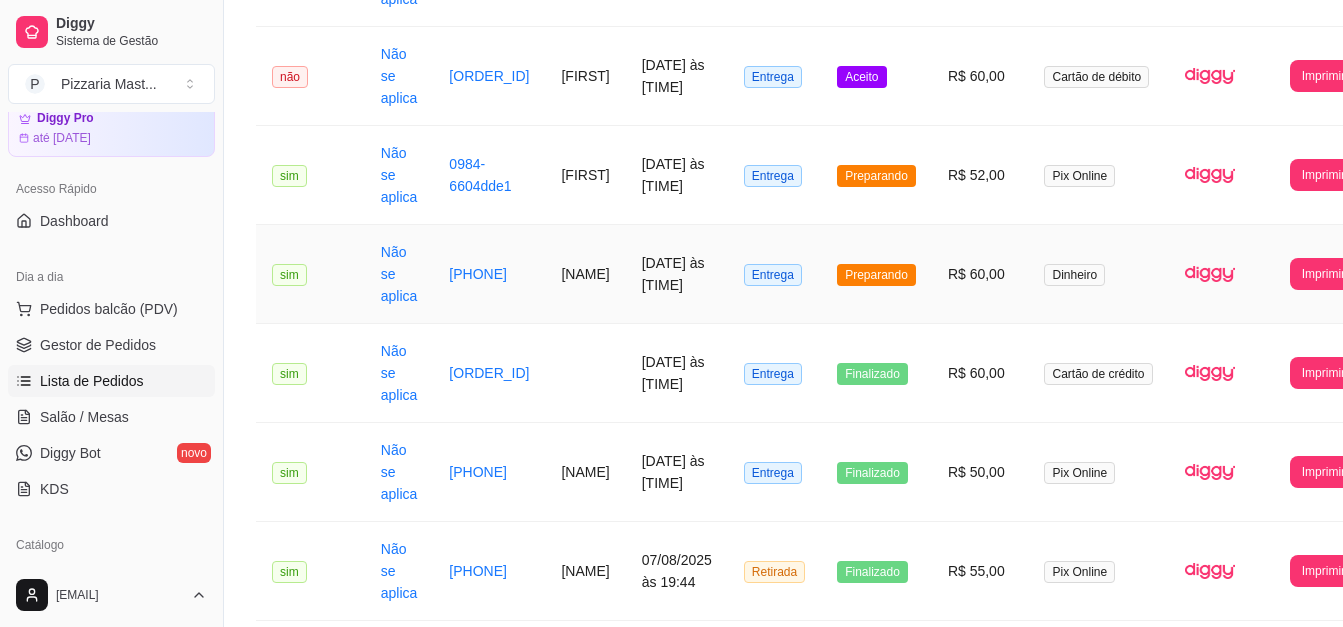 click on "Preparando" at bounding box center [876, 275] 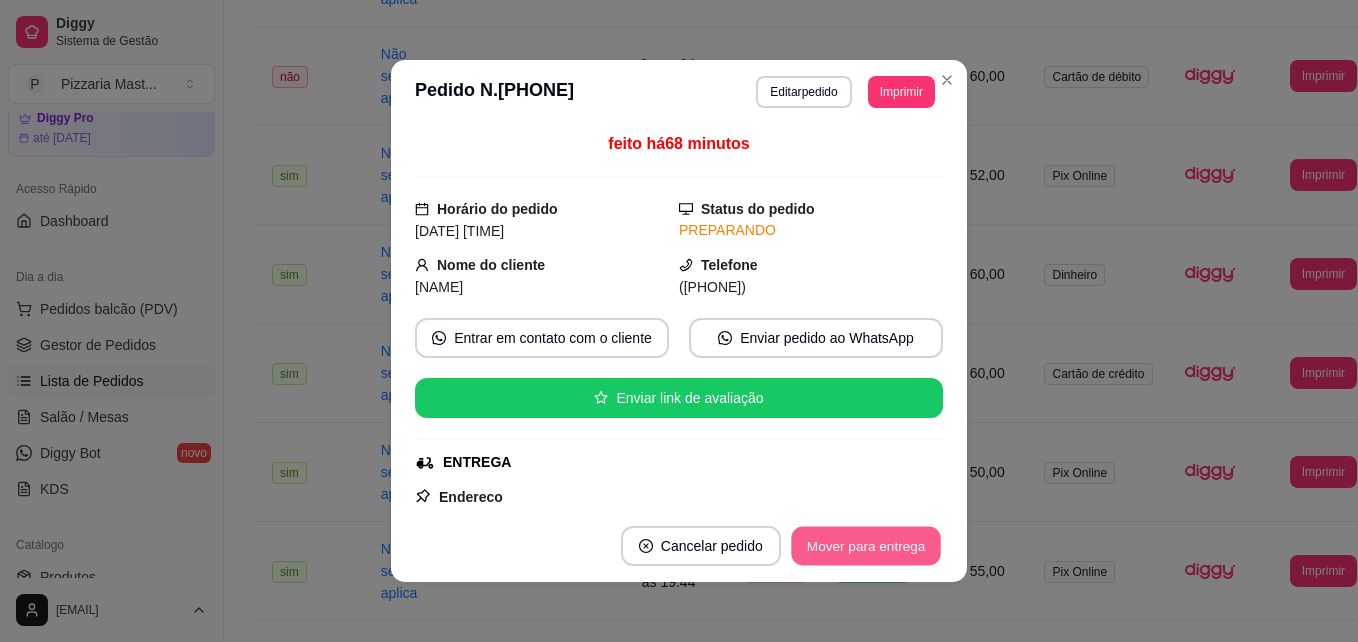 click on "Mover para entrega" at bounding box center (866, 546) 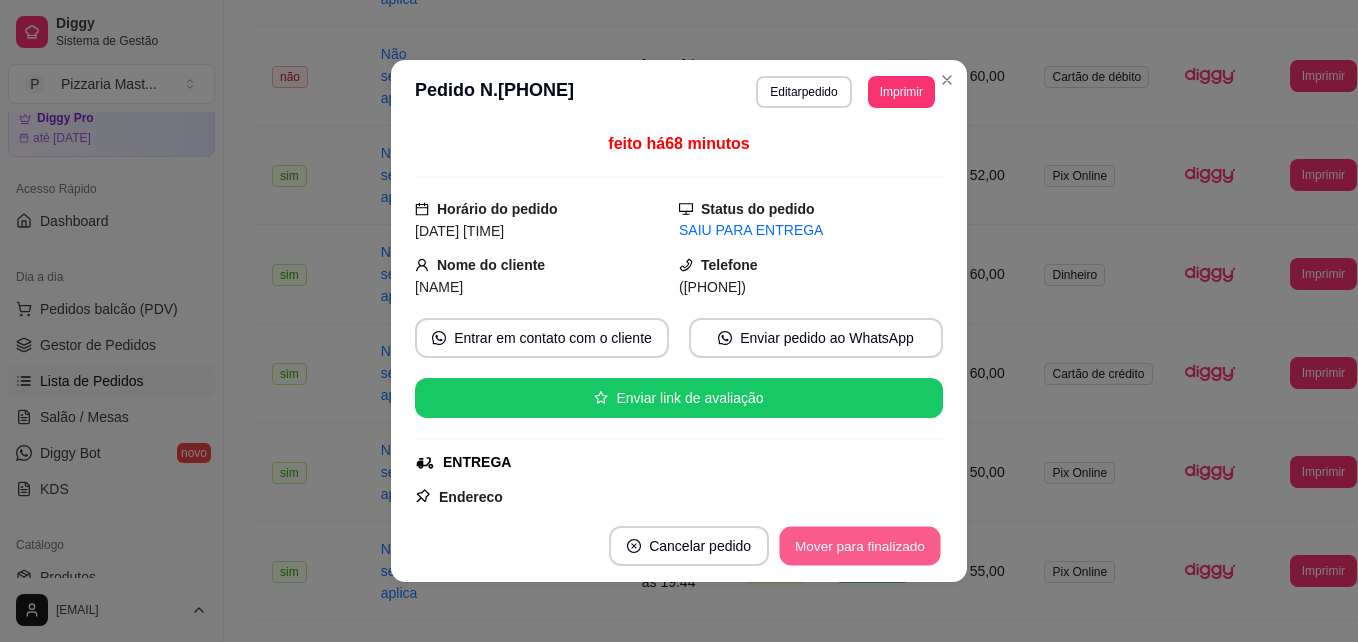 click on "Mover para finalizado" at bounding box center (860, 546) 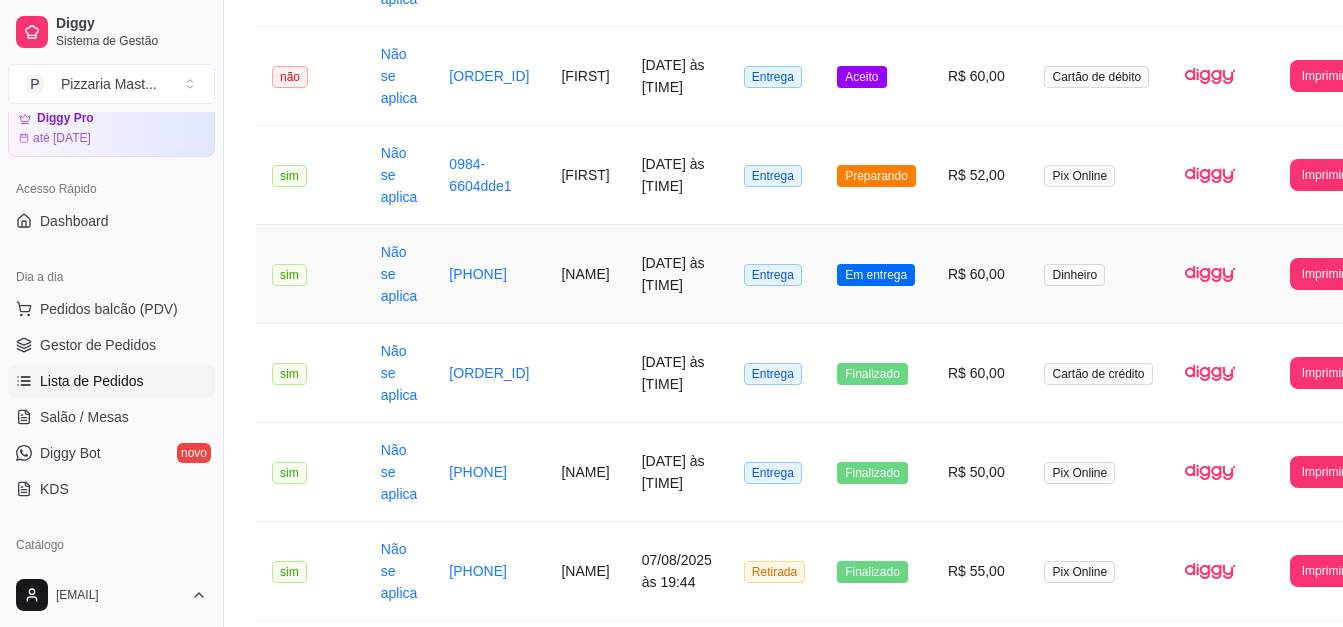 click on "Em entrega" at bounding box center [876, 275] 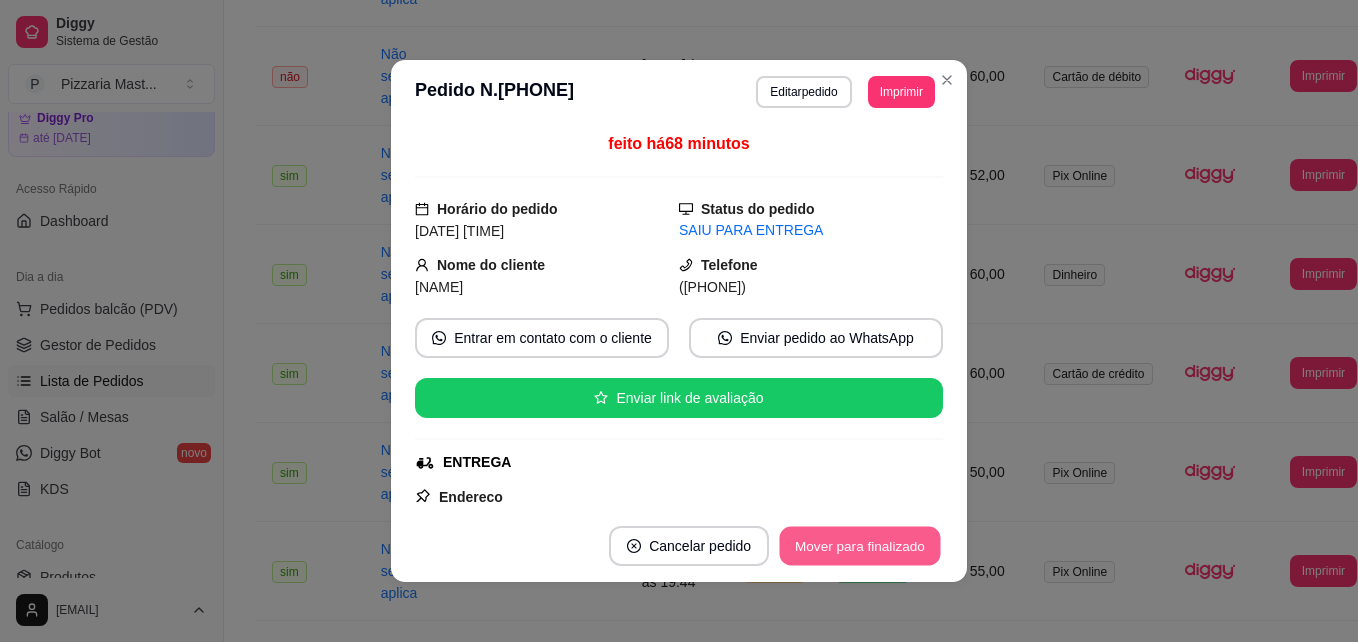 click on "Mover para finalizado" at bounding box center (860, 546) 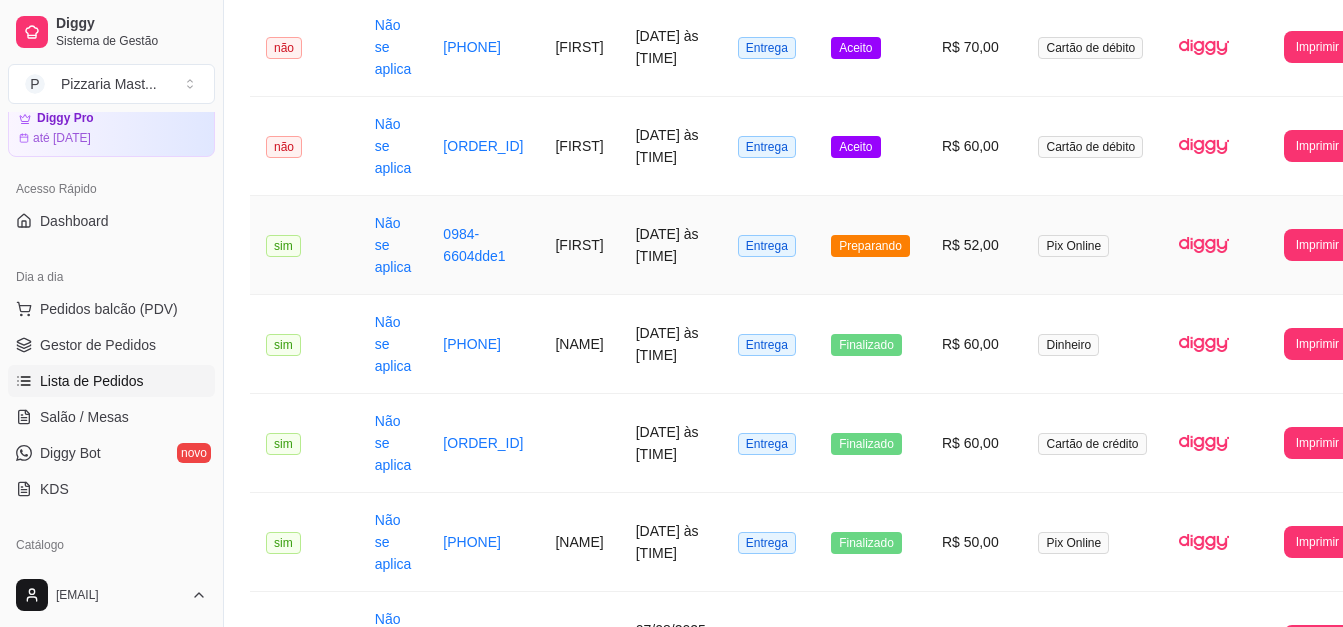 scroll, scrollTop: 249, scrollLeft: 7, axis: both 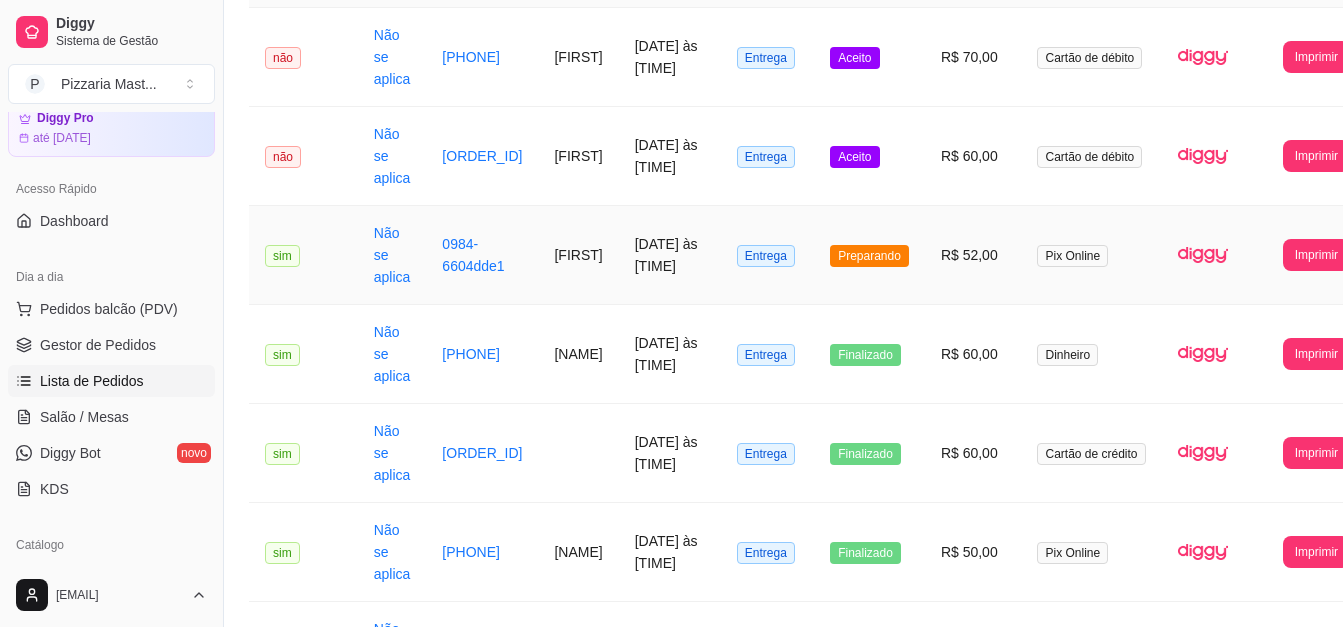 click on "Preparando" at bounding box center [869, 255] 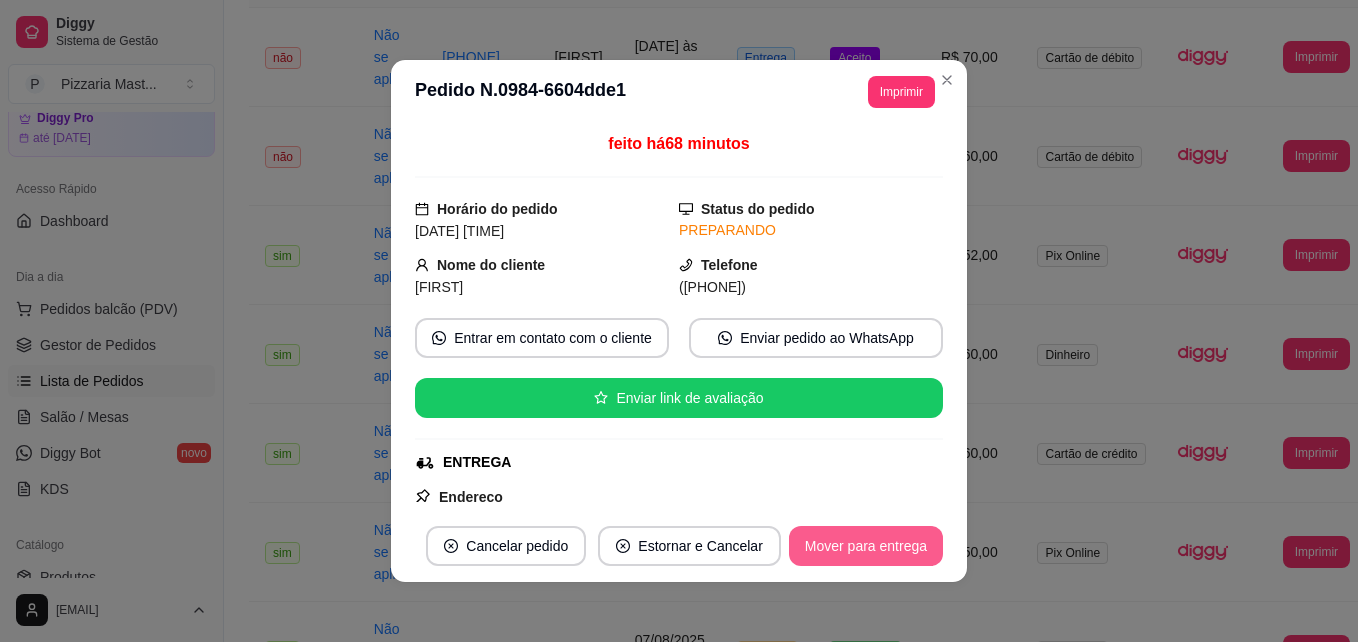 click on "Mover para entrega" at bounding box center (866, 546) 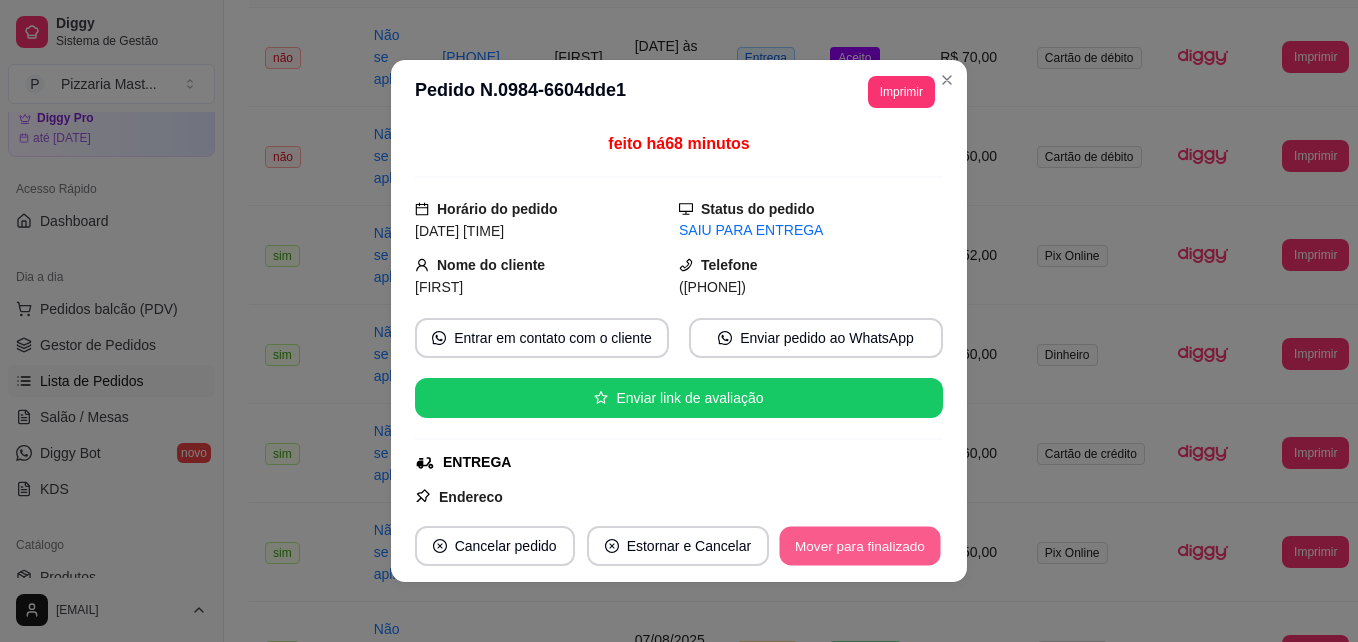 click on "Mover para finalizado" at bounding box center [860, 546] 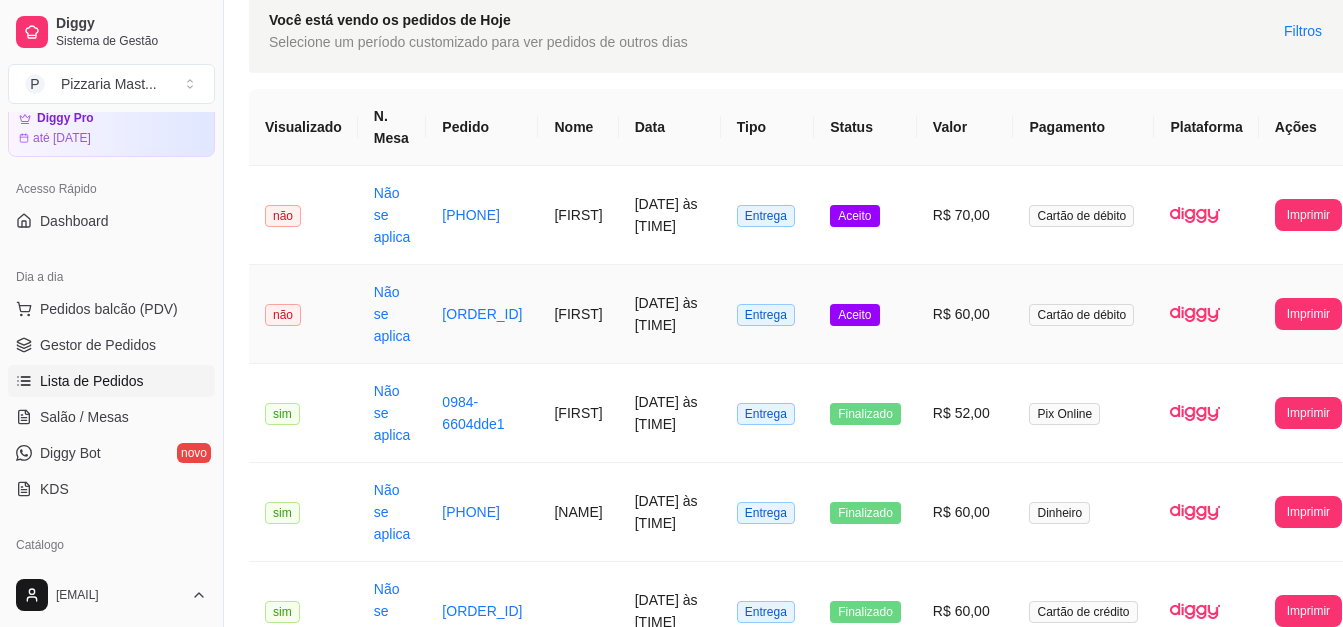 scroll, scrollTop: 90, scrollLeft: 7, axis: both 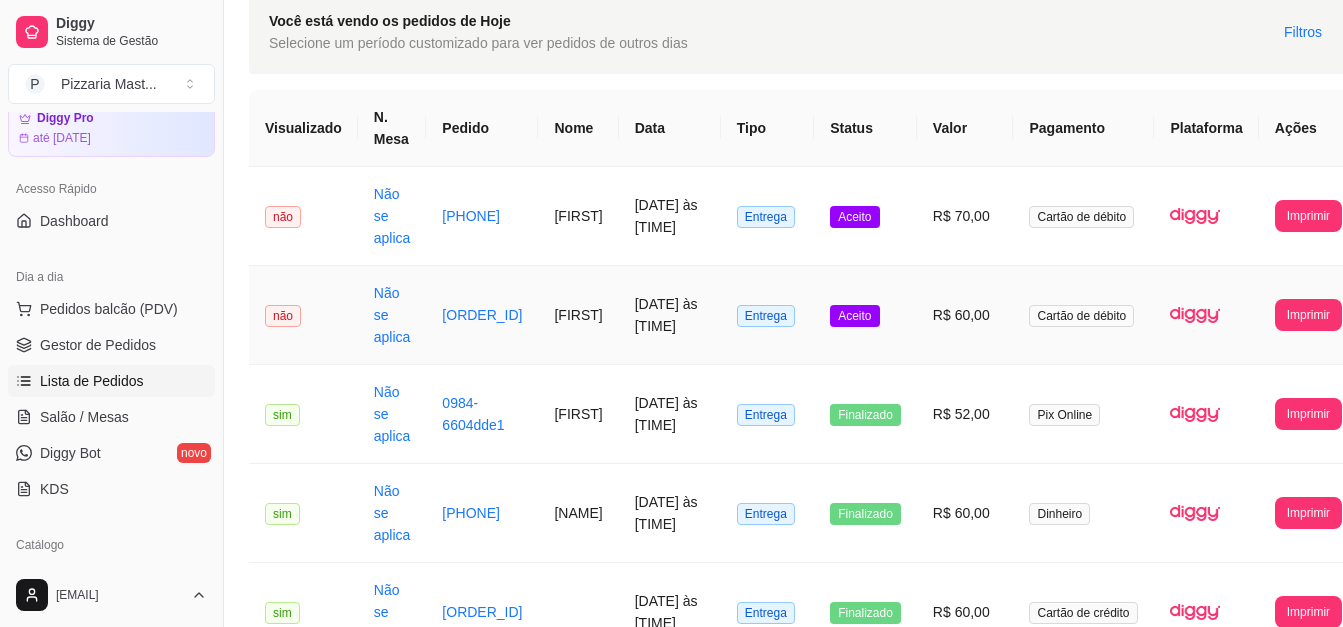 click on "Aceito" at bounding box center (854, 316) 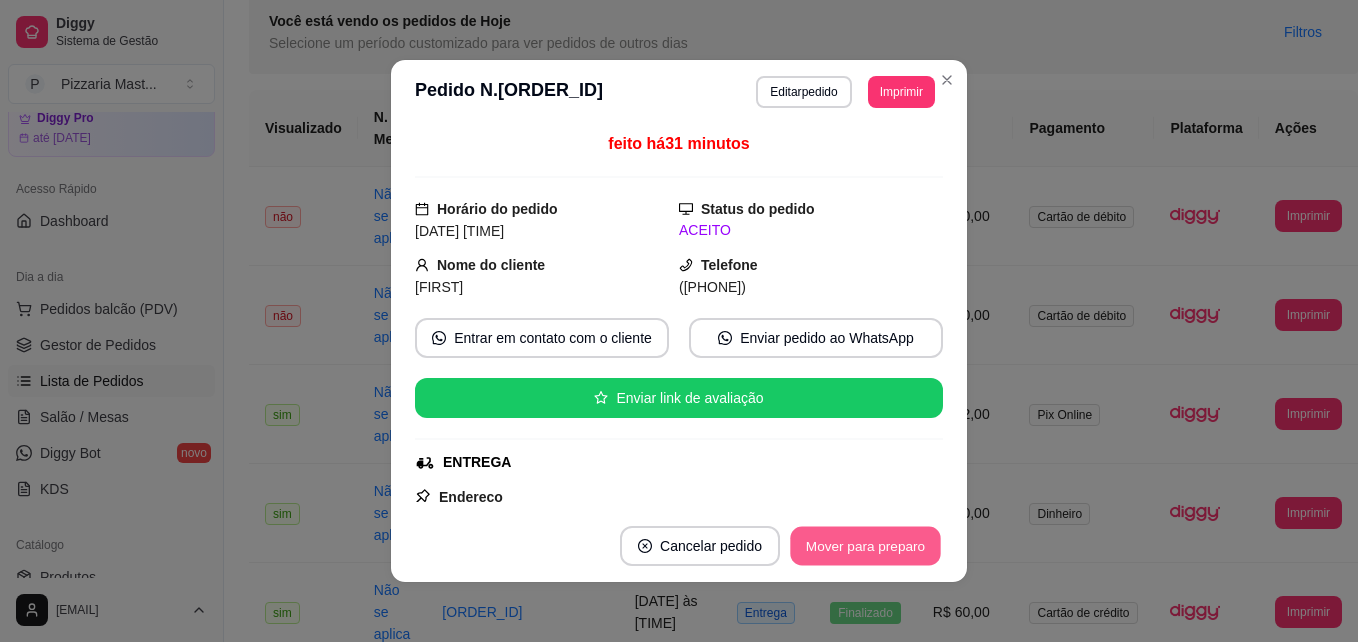 click on "Mover para preparo" at bounding box center [865, 546] 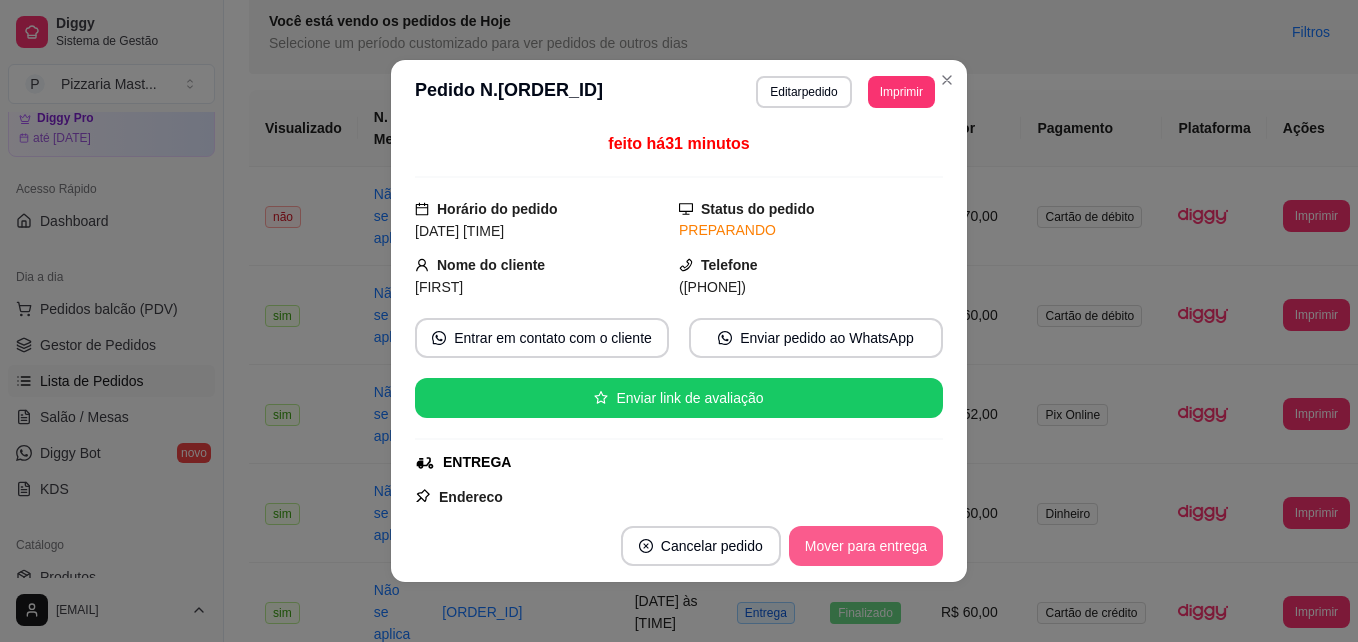 click on "Mover para entrega" at bounding box center (866, 546) 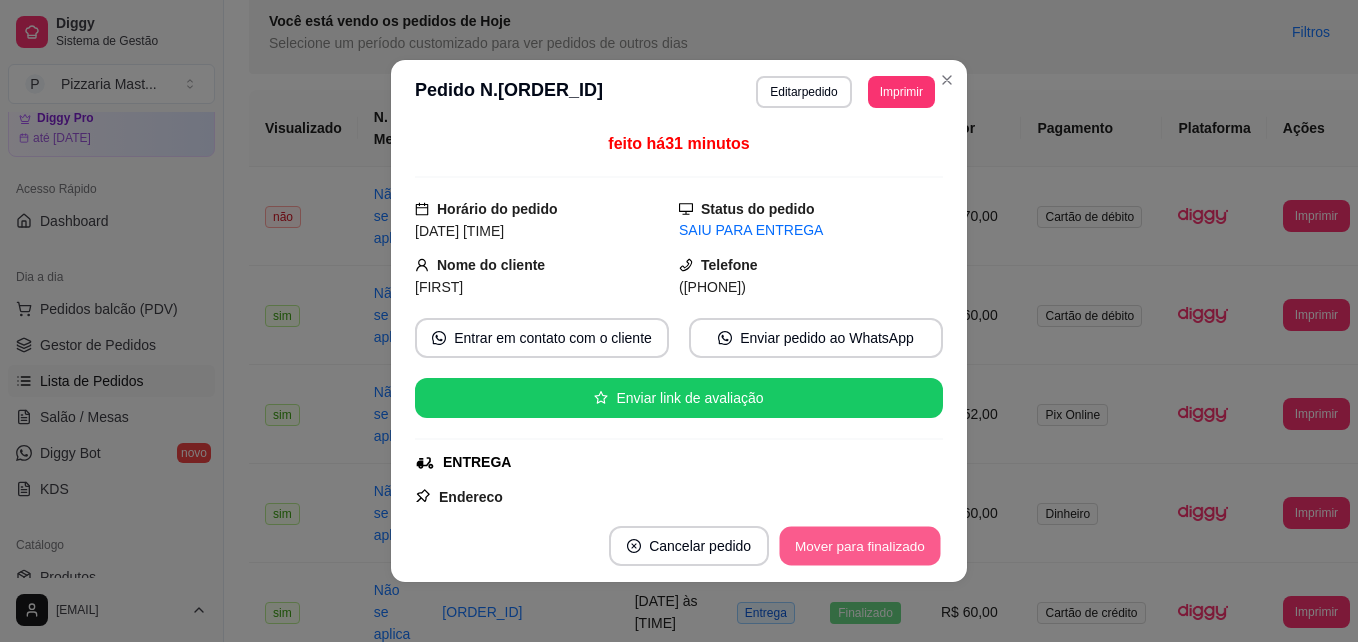 click on "Mover para finalizado" at bounding box center (860, 546) 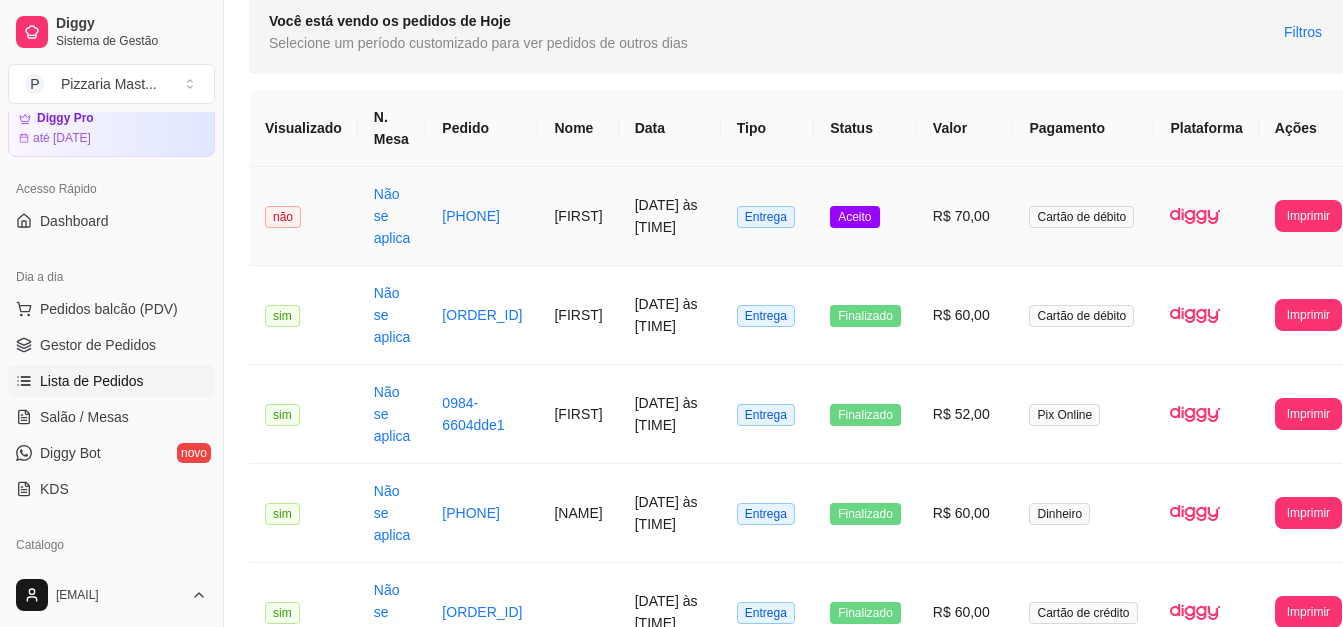 click on "Aceito" at bounding box center [854, 217] 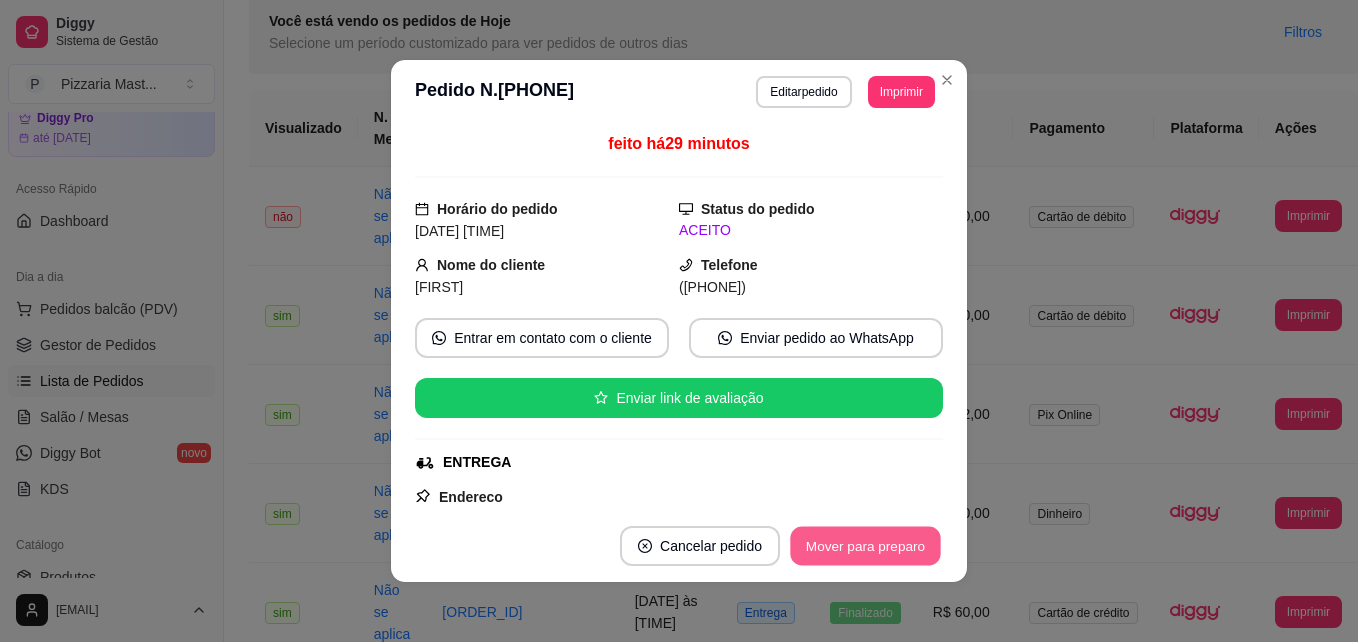 click on "Mover para preparo" at bounding box center (865, 546) 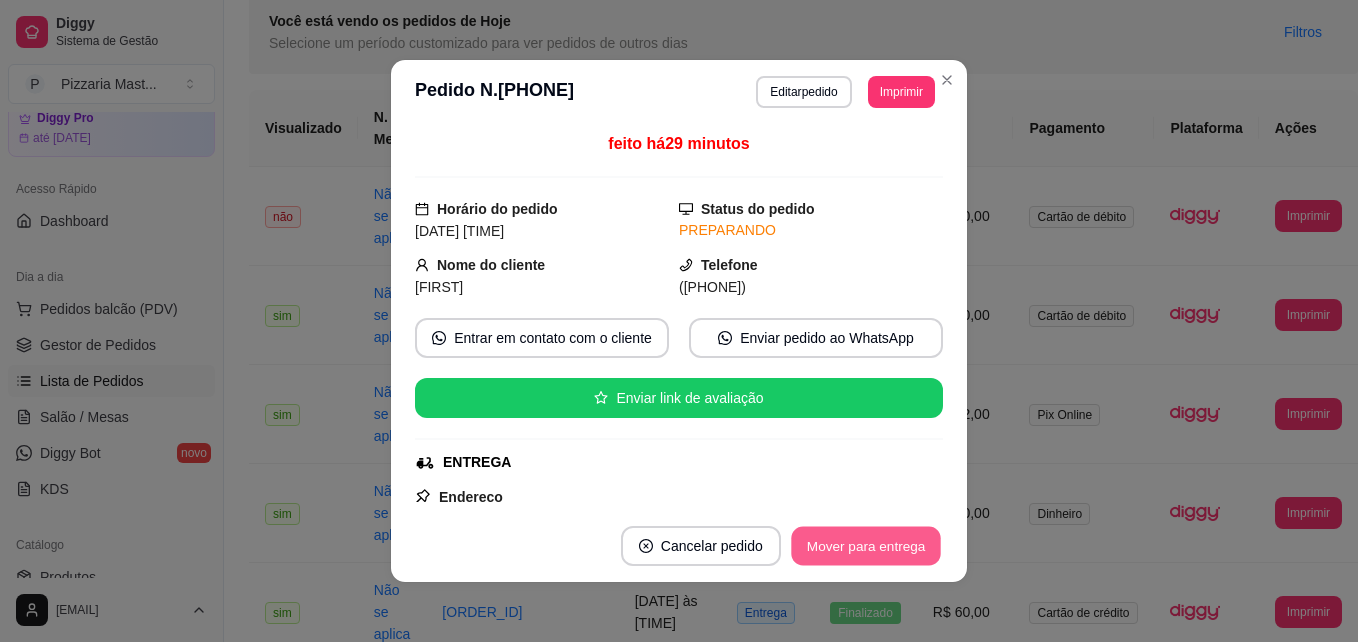 click on "Mover para entrega" at bounding box center (866, 546) 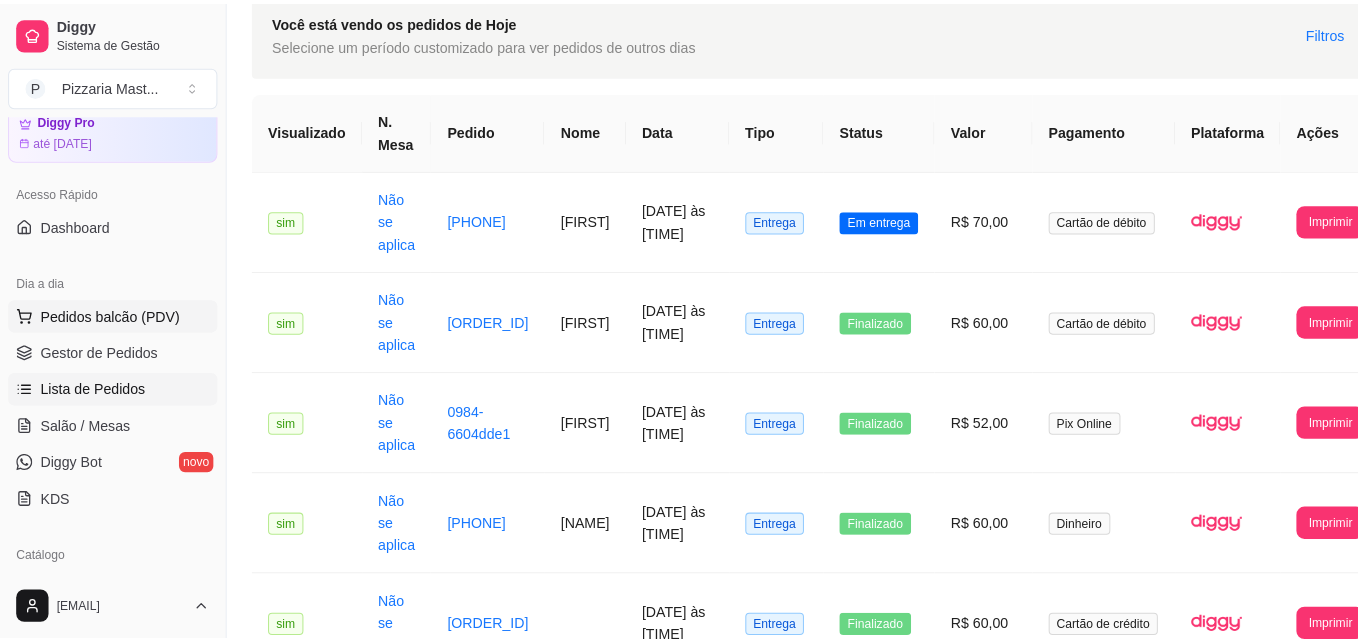 scroll, scrollTop: 0, scrollLeft: 0, axis: both 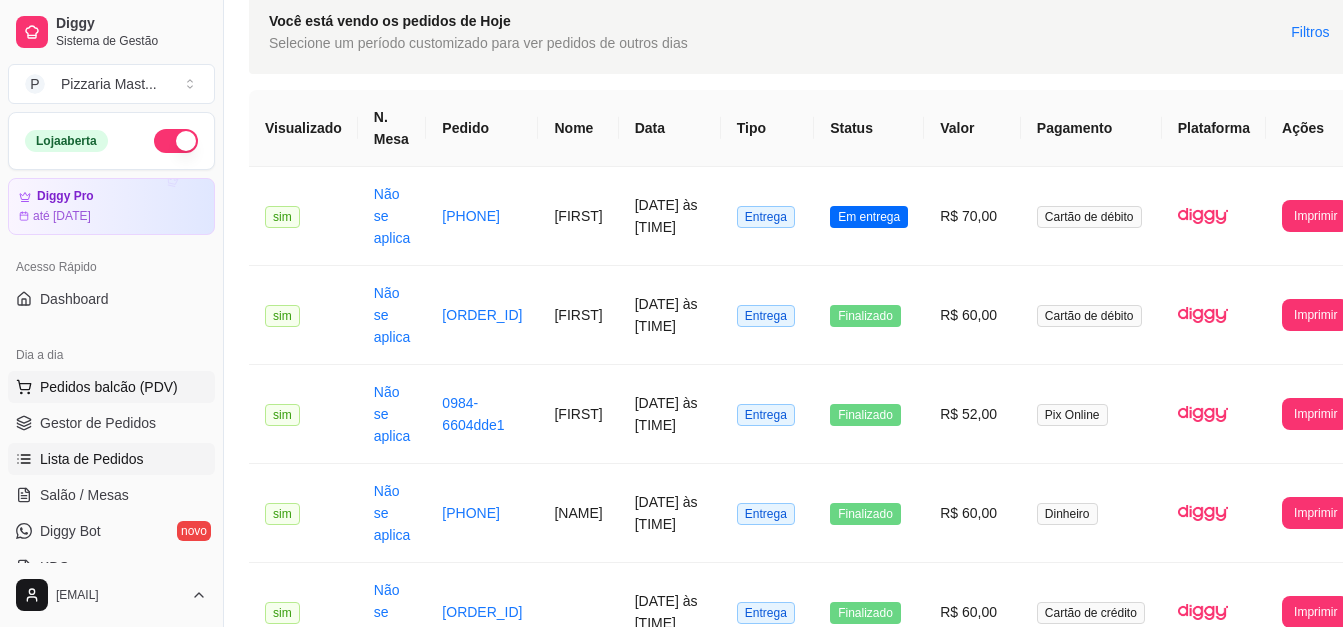 click on "Pedidos balcão (PDV)" at bounding box center [109, 387] 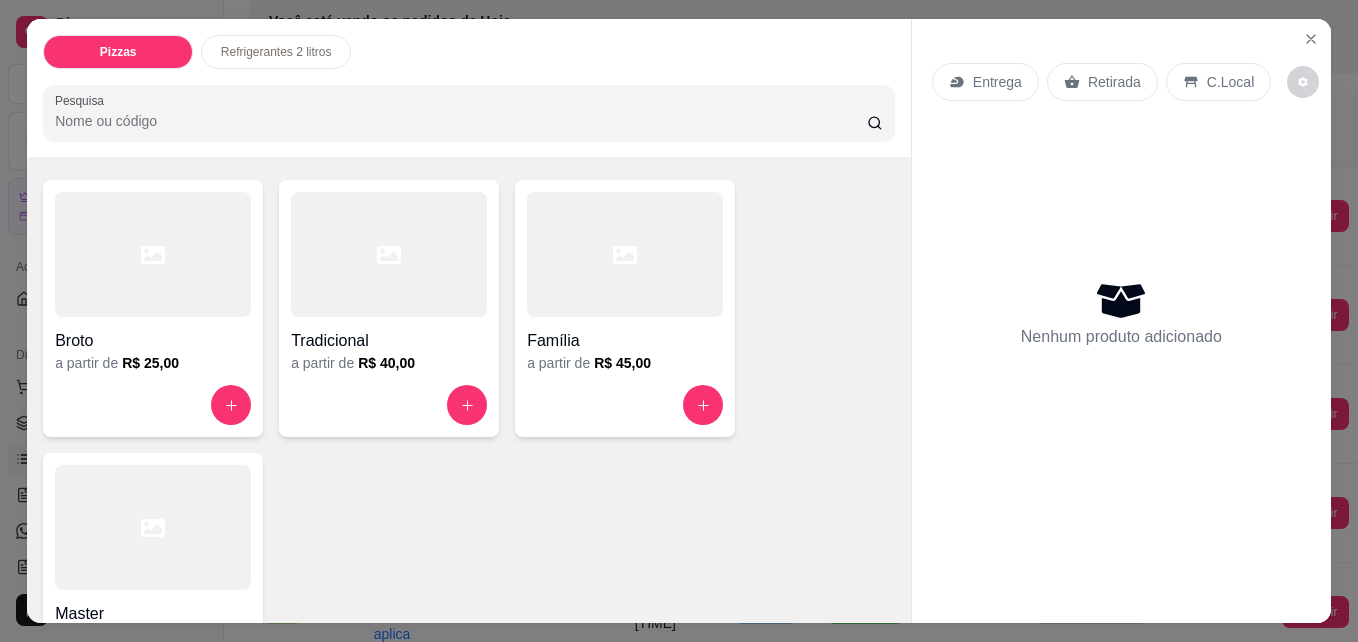 scroll, scrollTop: 108, scrollLeft: 0, axis: vertical 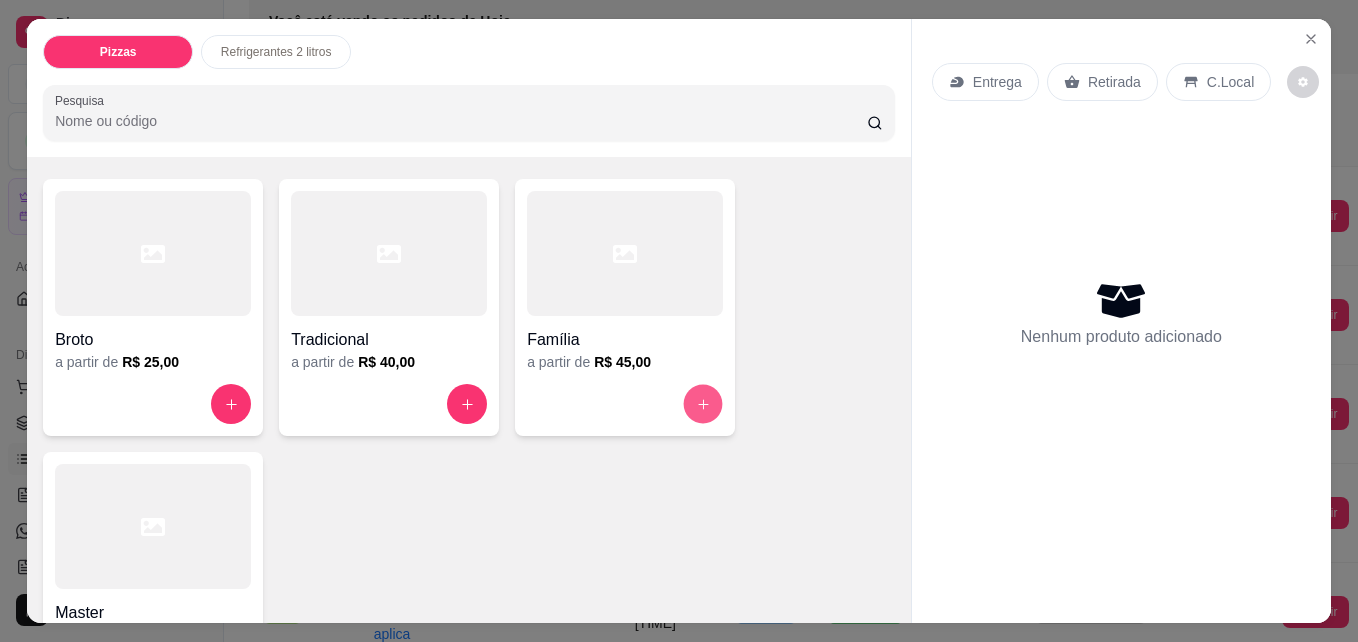 click at bounding box center (703, 404) 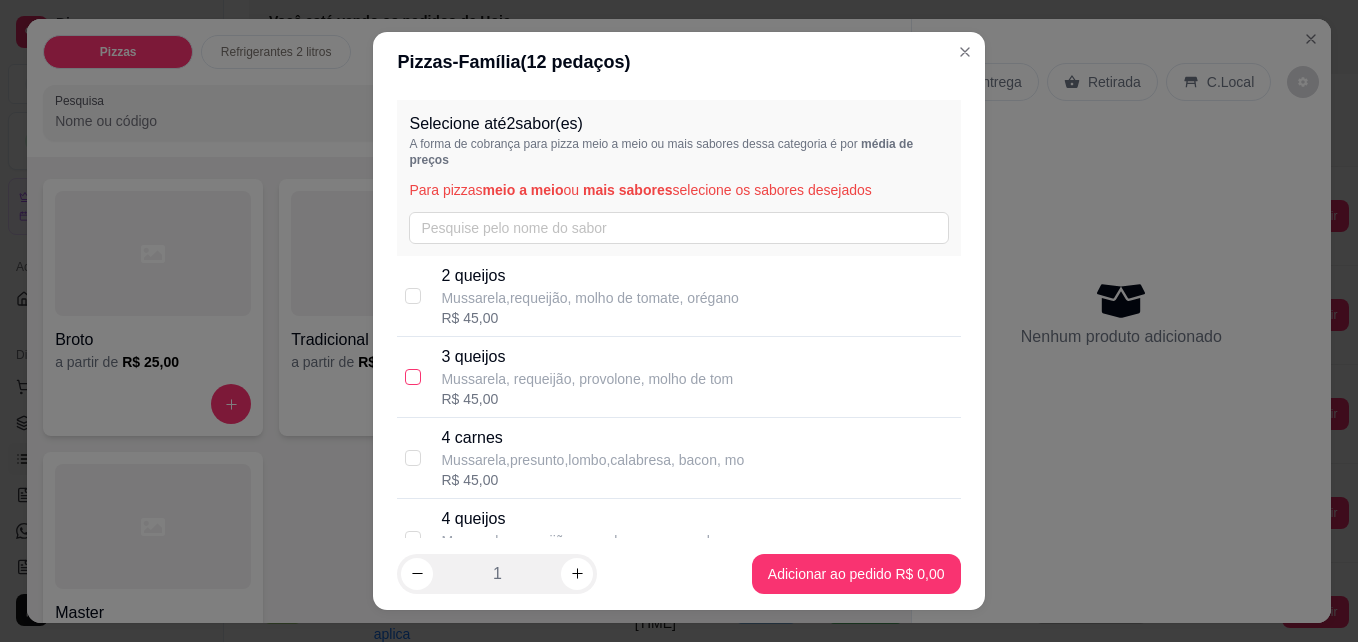 click at bounding box center (413, 377) 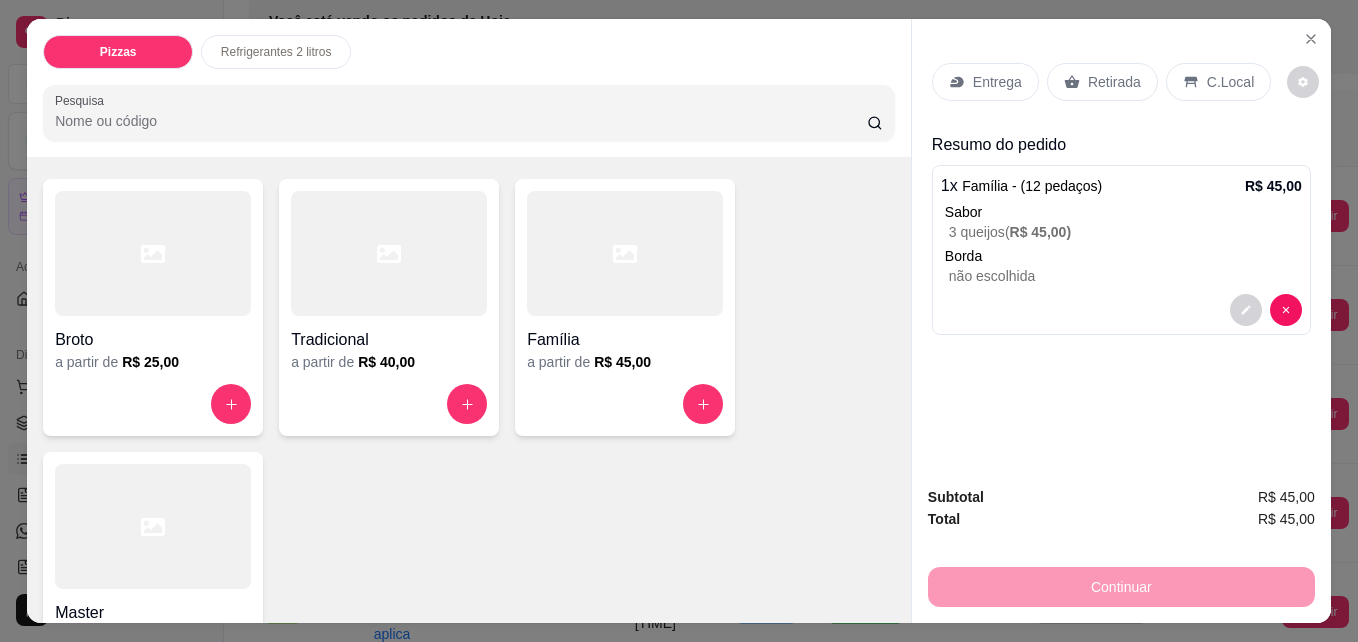 click on "Retirada" at bounding box center (1102, 82) 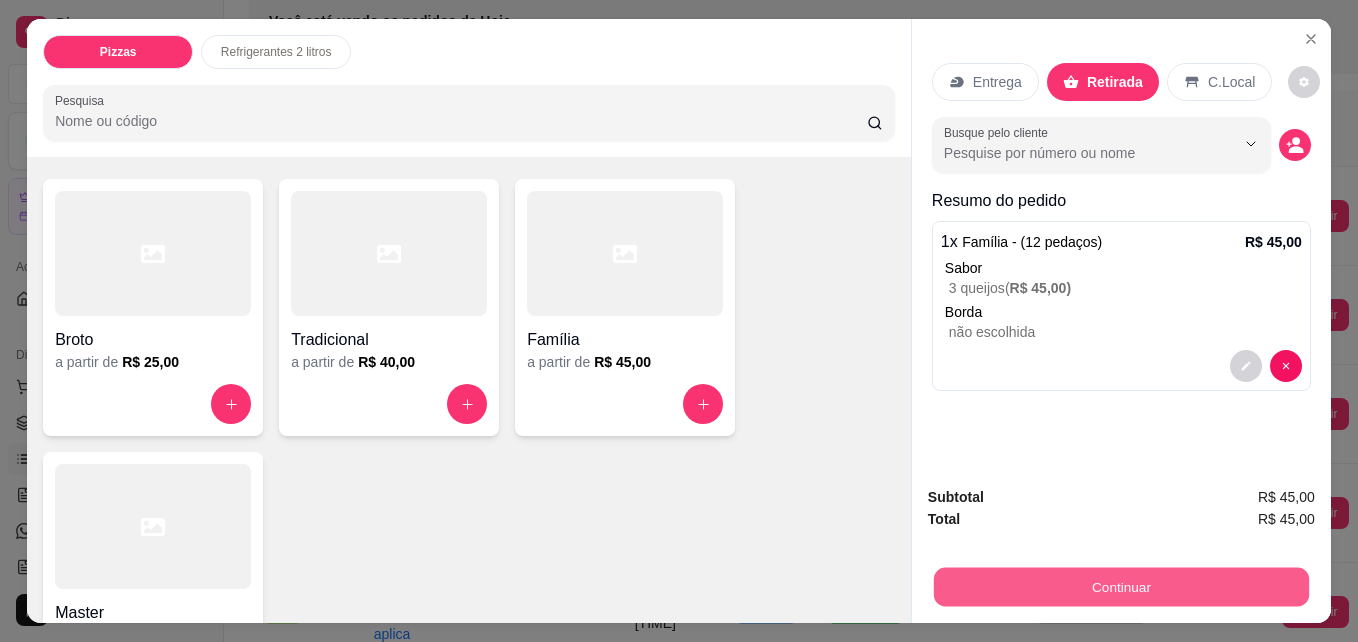 click on "Continuar" at bounding box center (1121, 586) 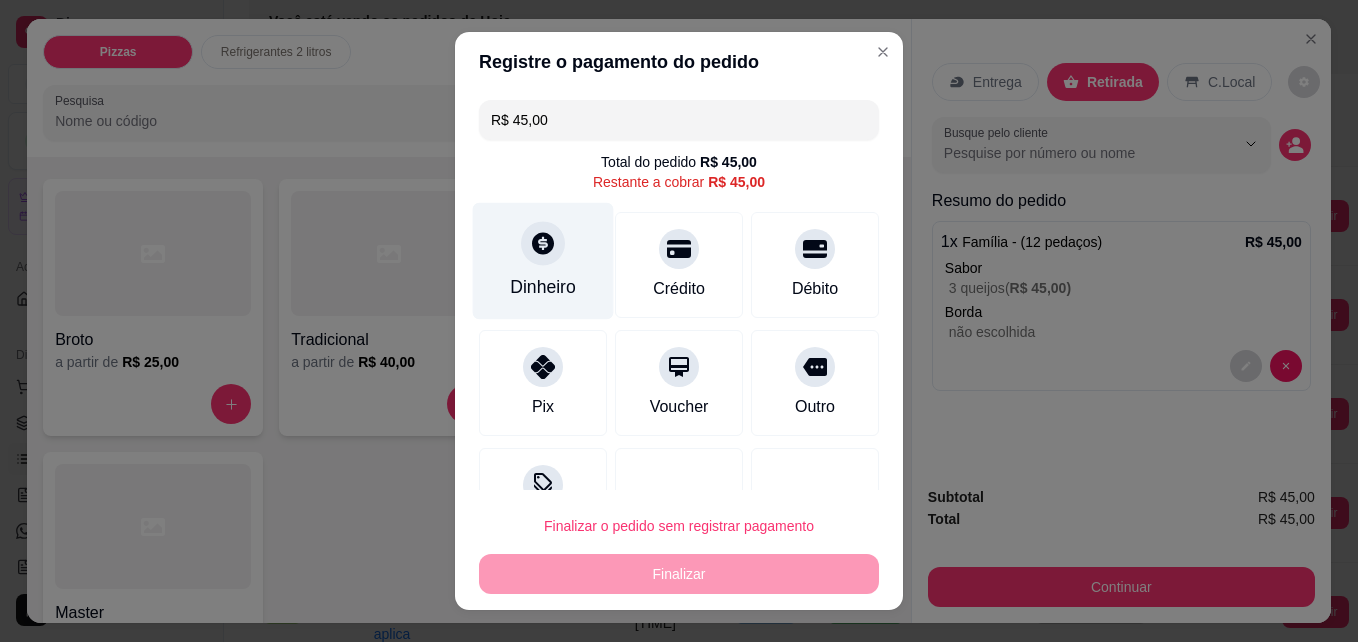 click on "Dinheiro" at bounding box center (543, 287) 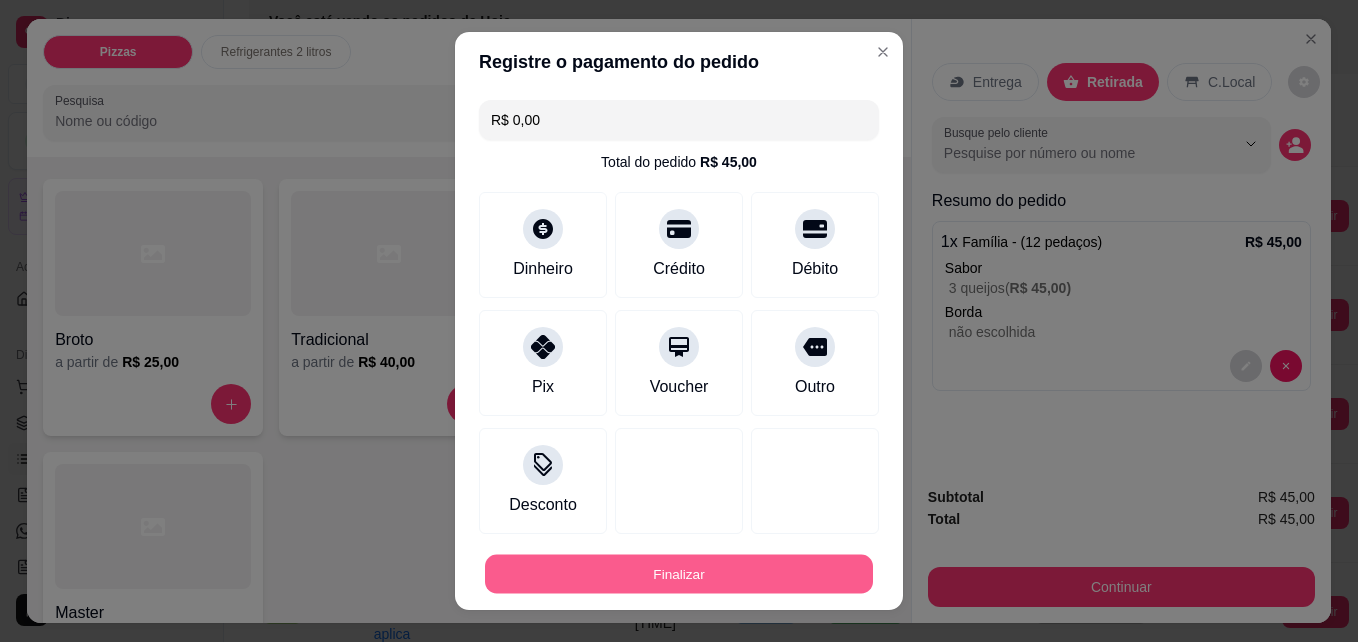 click on "Finalizar" at bounding box center [679, 574] 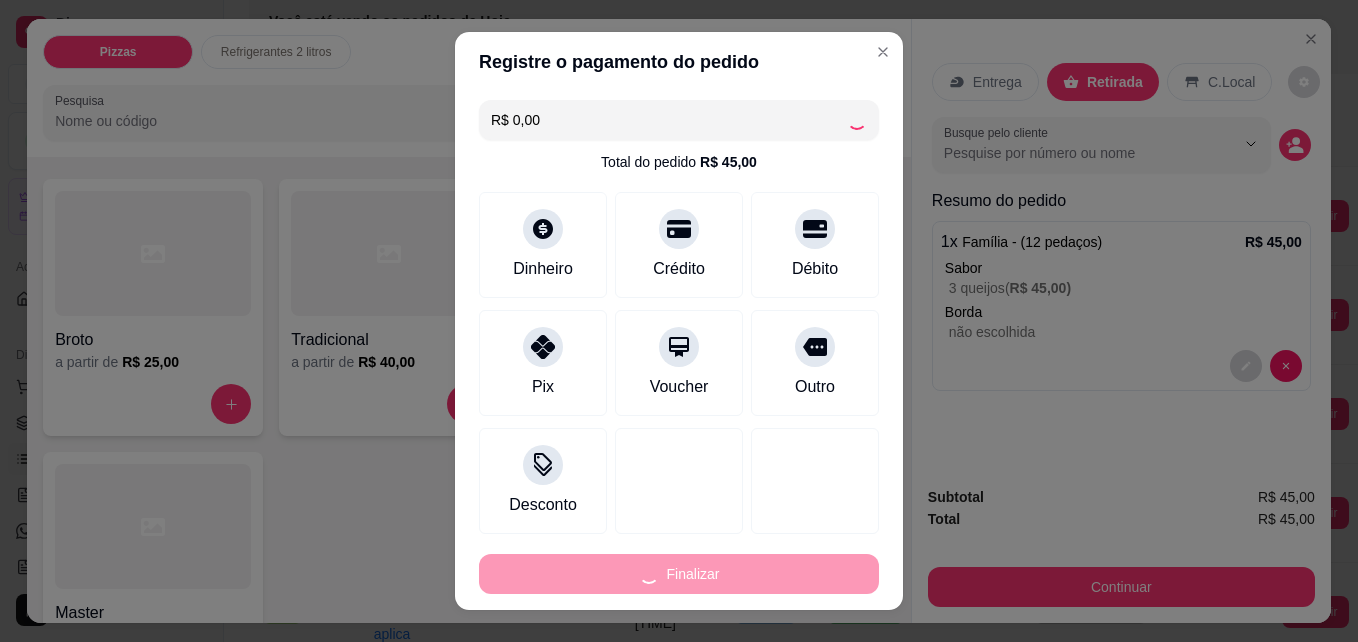 type on "-R$ 45,00" 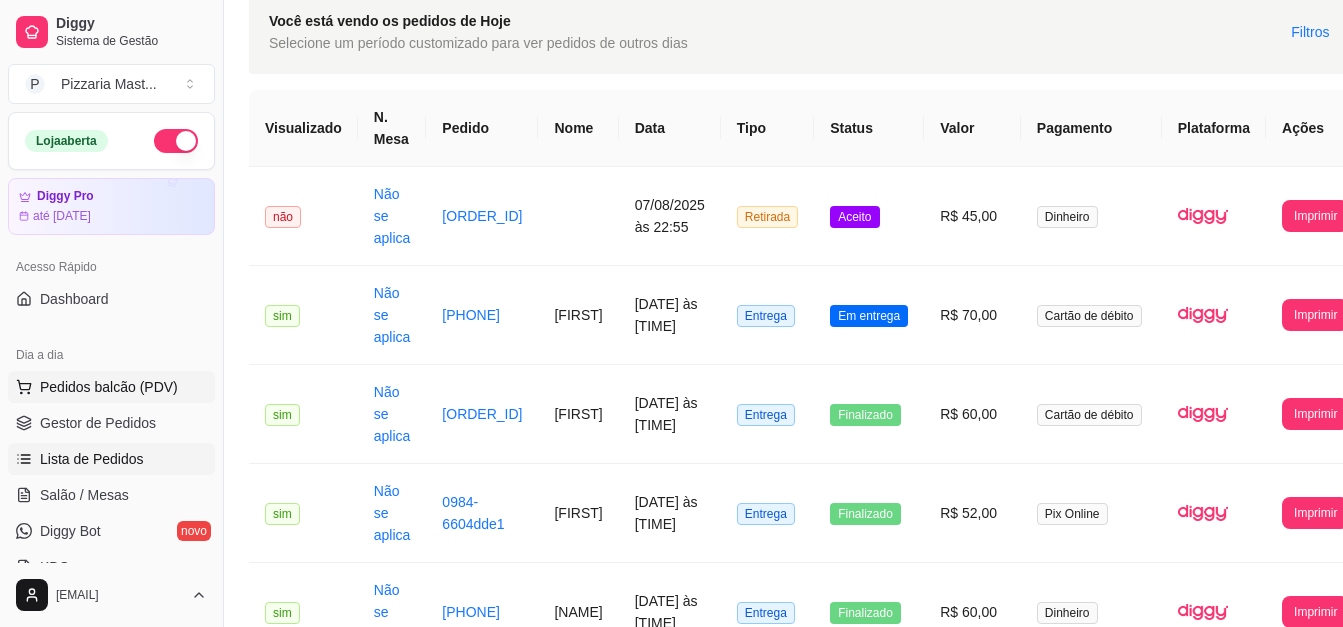 click on "Pedidos balcão (PDV)" at bounding box center (109, 387) 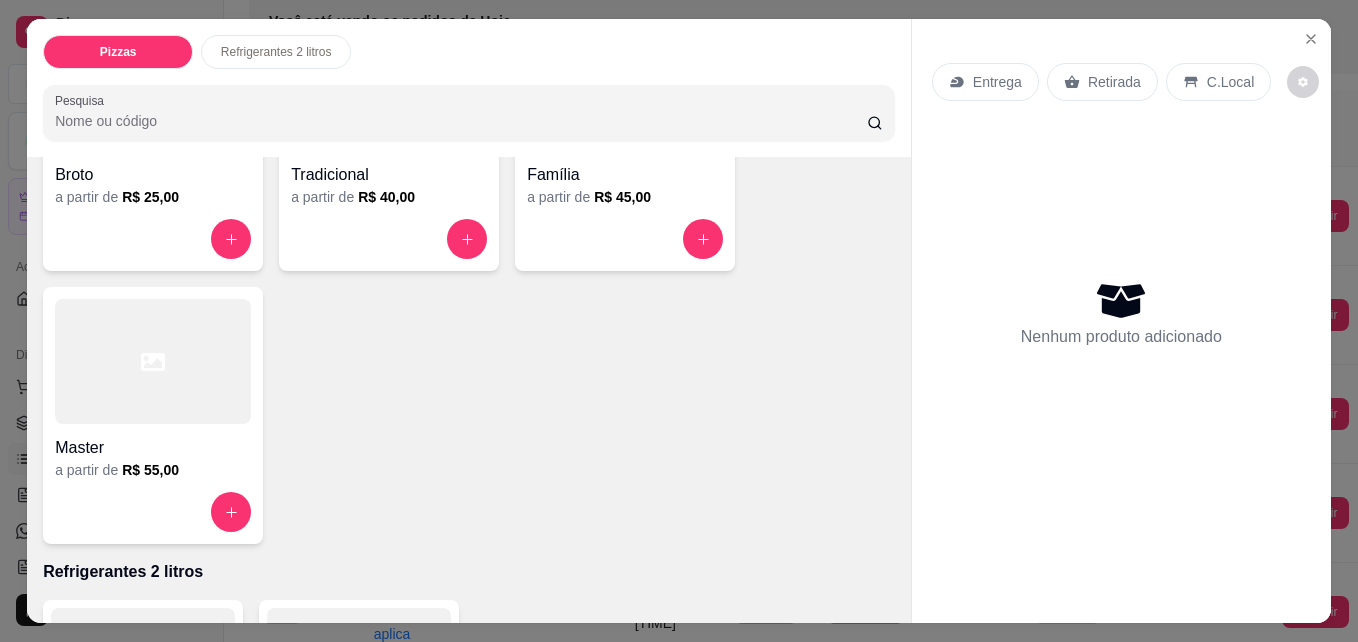scroll, scrollTop: 276, scrollLeft: 0, axis: vertical 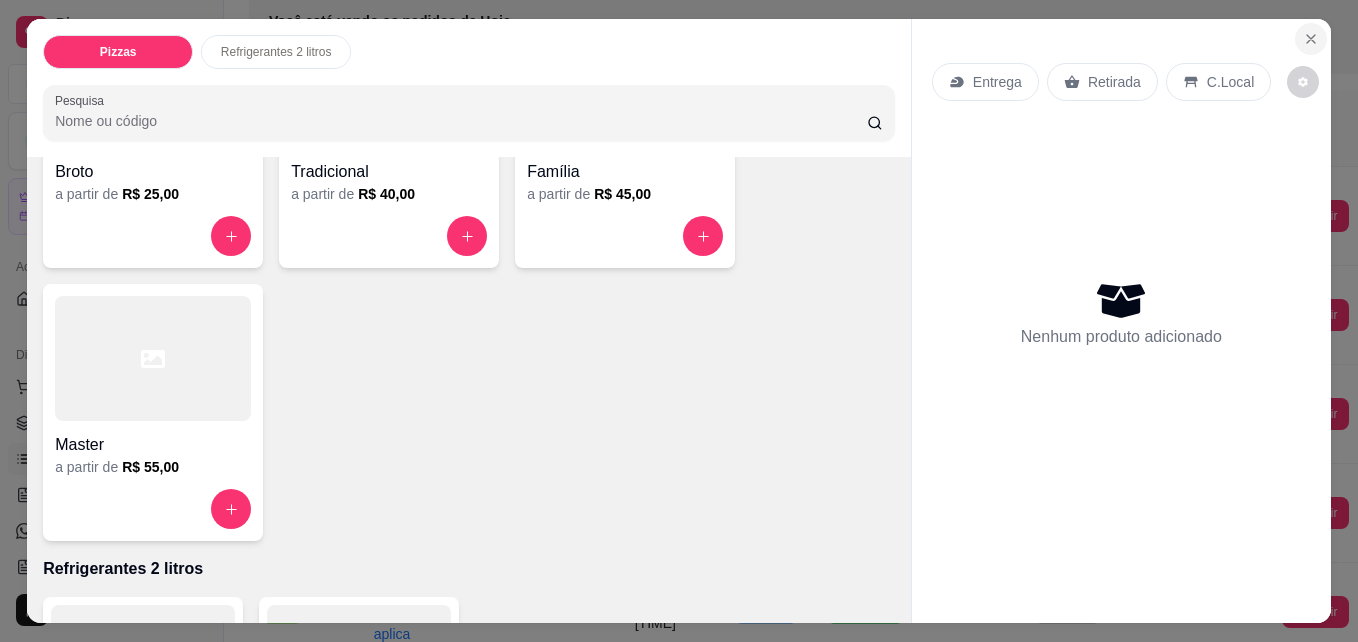 click 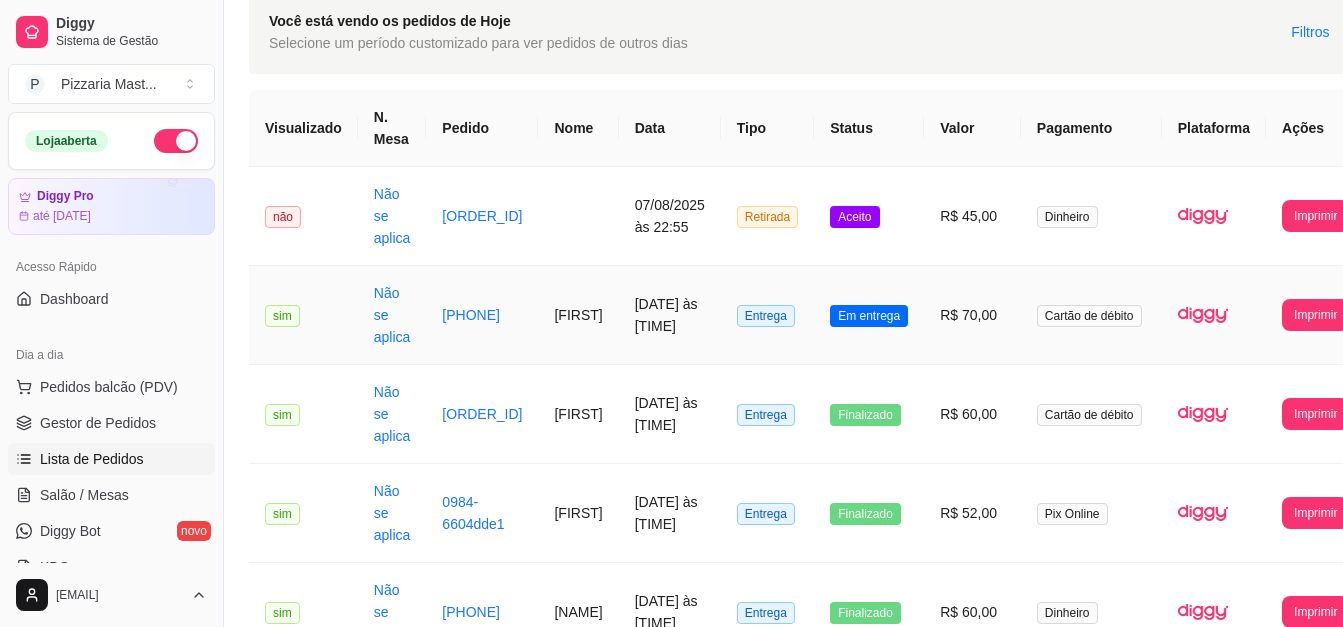 click on "Entrega" at bounding box center [767, 315] 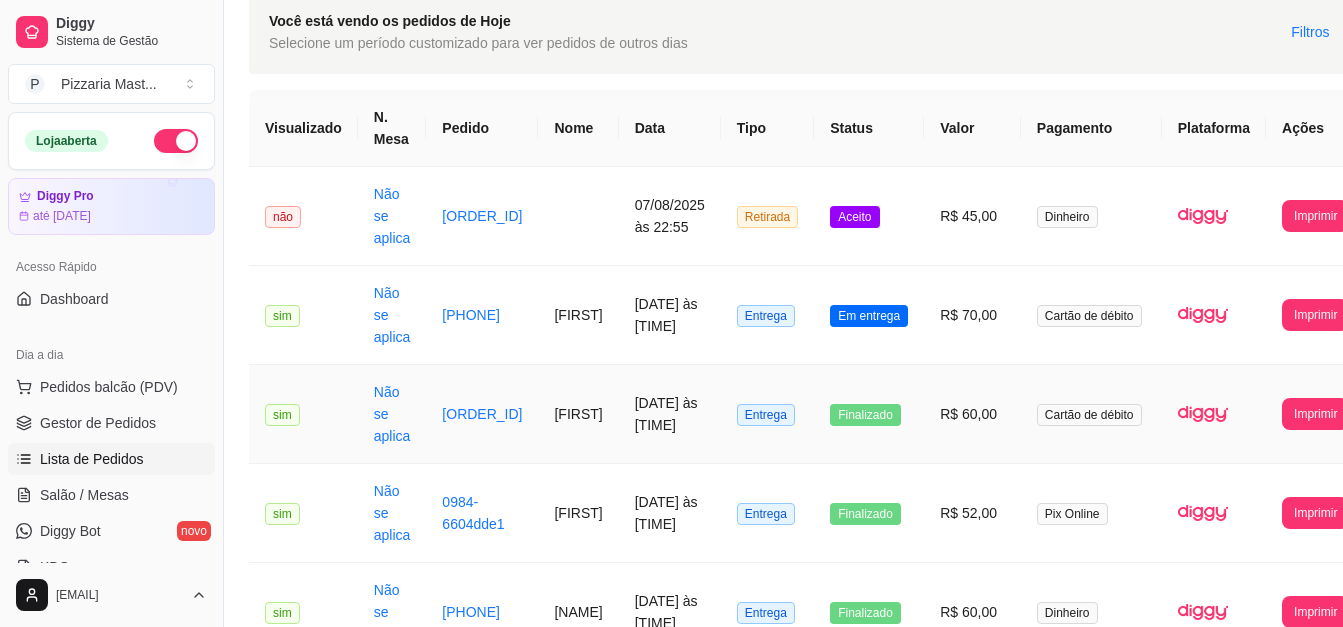 click on "Finalizado" at bounding box center [865, 415] 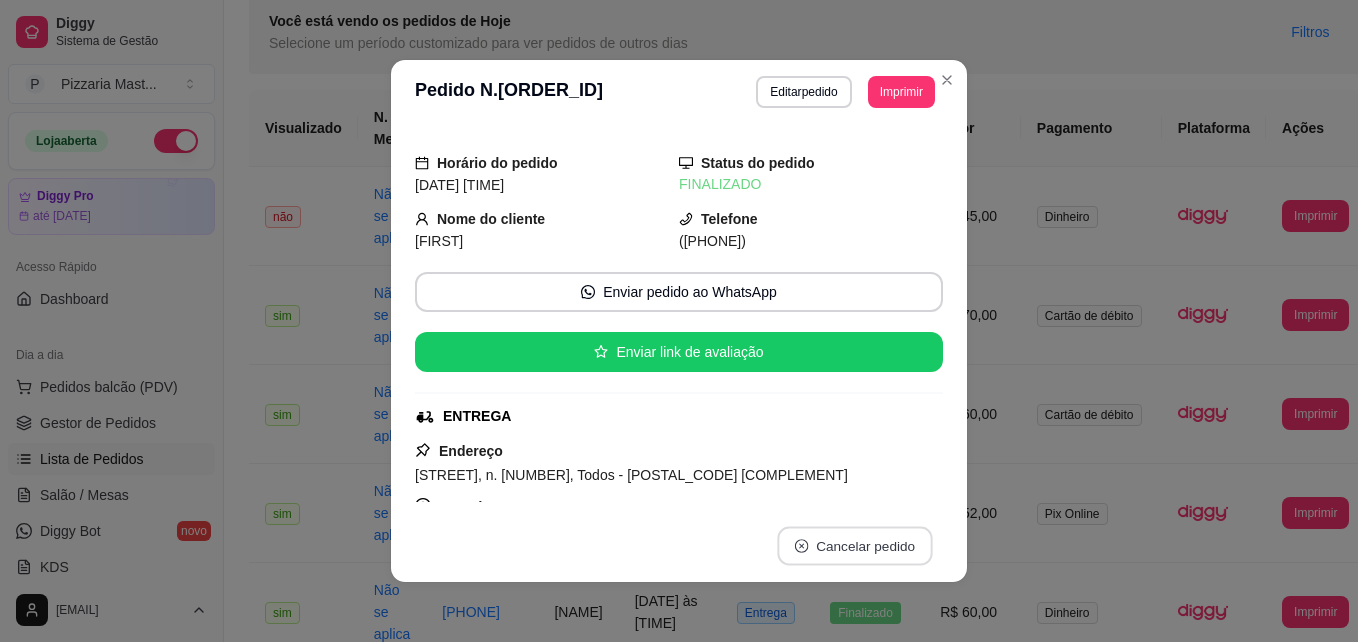 click on "Cancelar pedido" at bounding box center [854, 546] 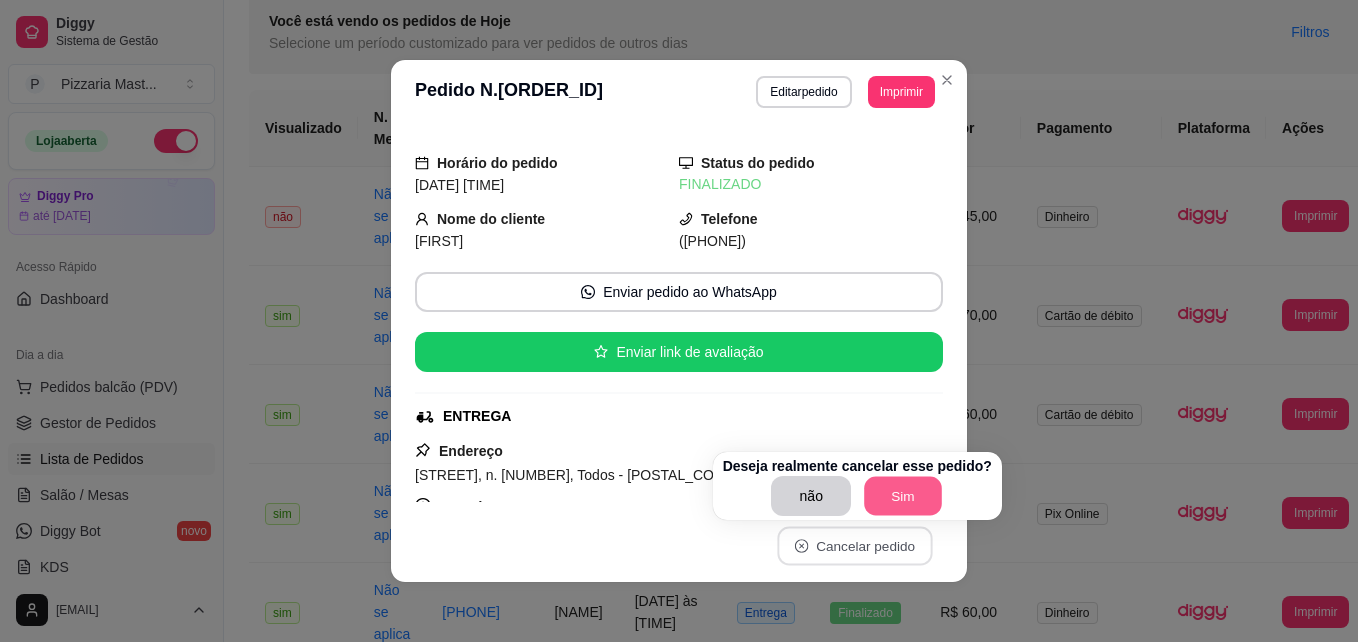 click on "Sim" at bounding box center (903, 496) 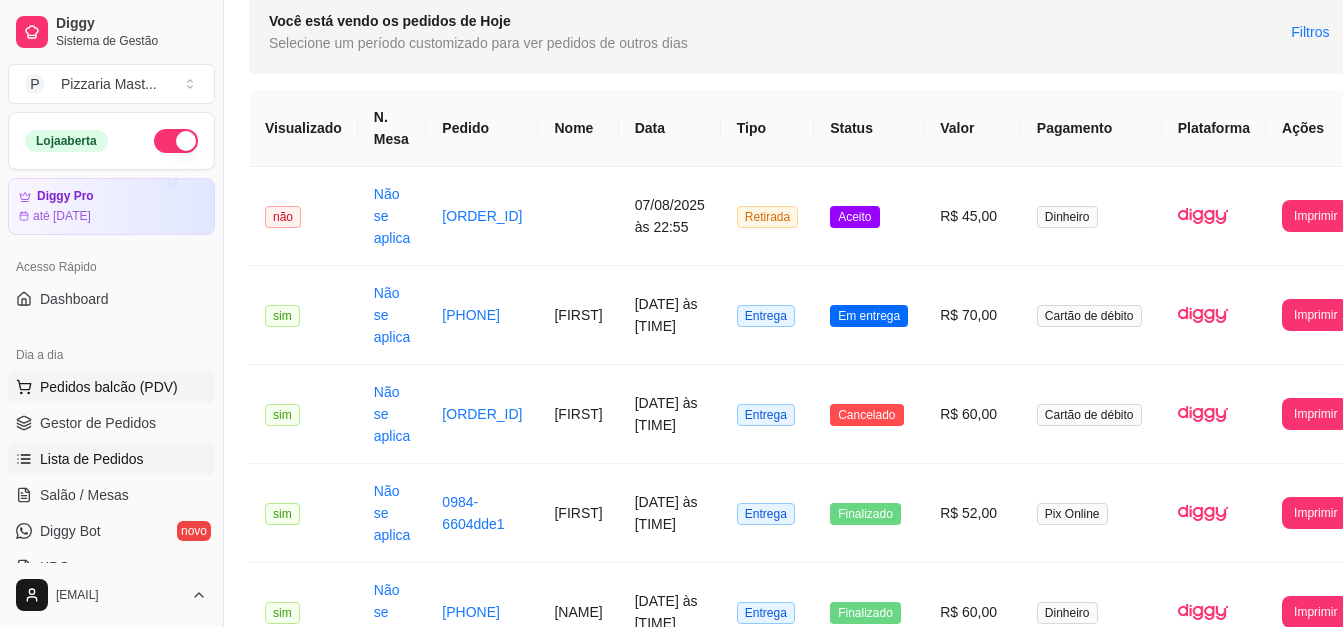 click on "Pedidos balcão (PDV)" at bounding box center [111, 387] 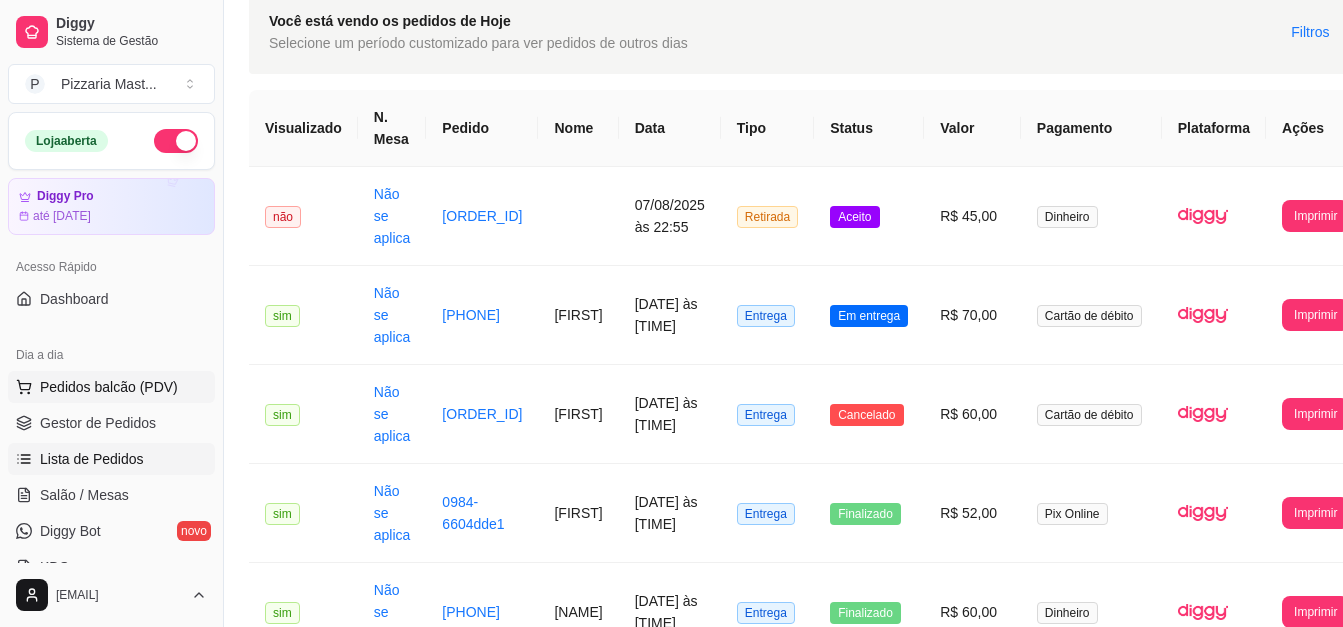 click on "Sistema de Gestão P Pizzaria Mast ... Loja  aberta Diggy Pro até [DATE] Acesso Rápido Dashboard Dia a dia Pedidos balcão (PDV) Gestor de Pedidos Lista de Pedidos Salão / Mesas Diggy Bot novo KDS Catálogo Produtos Complementos Relatórios Relatórios de vendas Relatório de clientes Relatório de mesas Relatório de fidelidade novo Gerenciar Entregadores novo Nota Fiscal (NFC-e) Controle de caixa Controle de fiado Cupons Clientes Estoque Configurações Diggy Planos Precisa de ajuda? [EMAIL] Toggle Sidebar Sistema de Gestão Diggy Lista de Pedidos Zerar sequência de pedidos PDV - Lançar pedido Você está vendo os pedidos de   Hoje Selecione um período customizado para ver pedidos de outros dias Filtros Visualizado N. Mesa Pedido Nome Data Tipo Status Valor Pagamento Plataforma Ações não Não se aplica [ORDER_ID] [DATE] às [TIME] Retirada Aceito R$ [PRICE] Dinheiro Pedido  [ORDER_ID] Retirada Data do Pedido:   [DATE] as [TIME] ** ITENS DO PEDIDO ** Produto Qtd Preco 1 -" at bounding box center [657, 223] 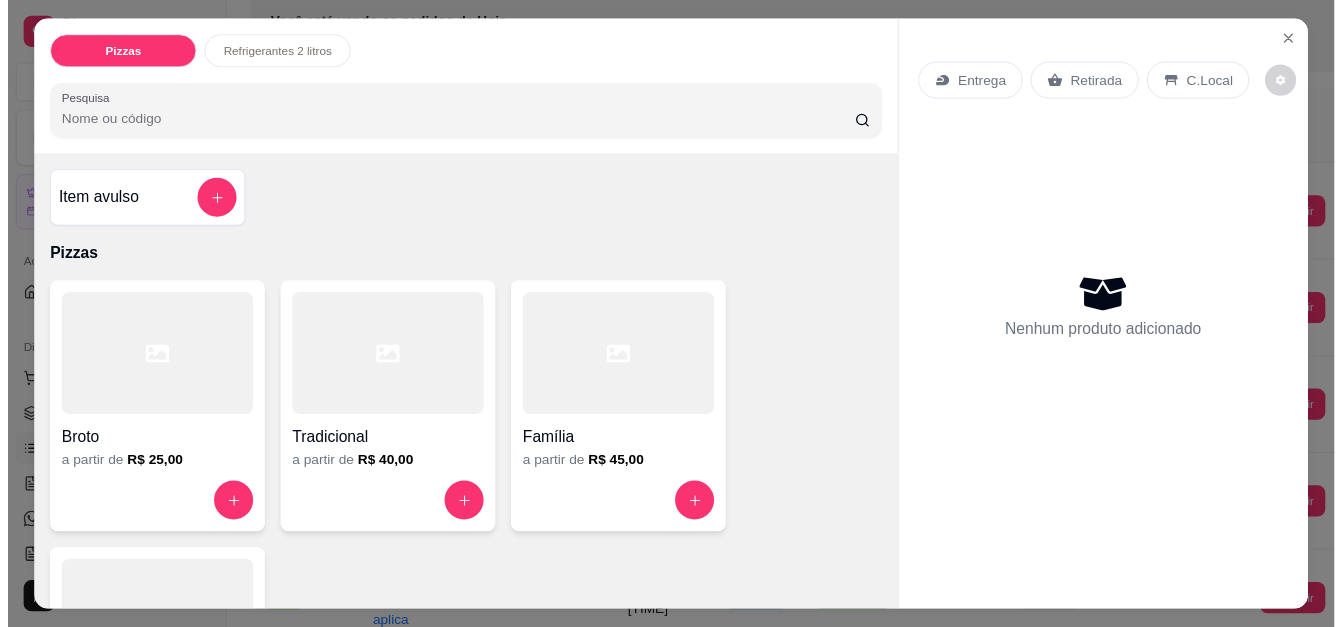 scroll, scrollTop: 207, scrollLeft: 0, axis: vertical 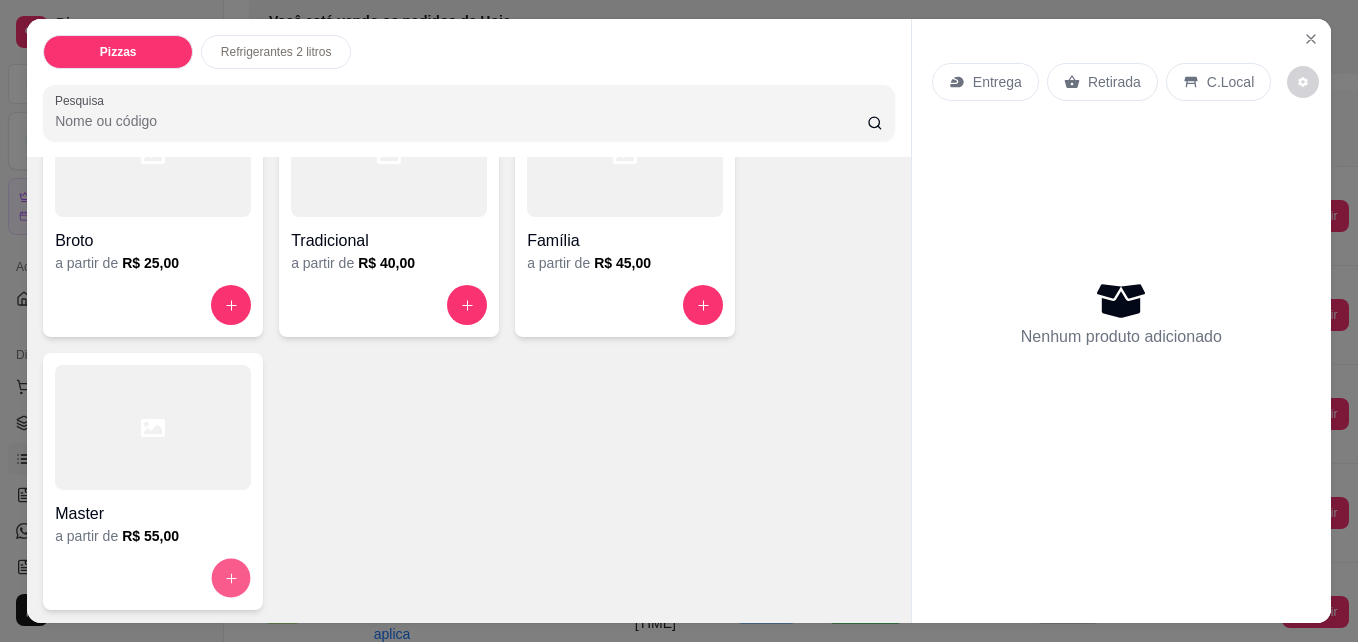 click 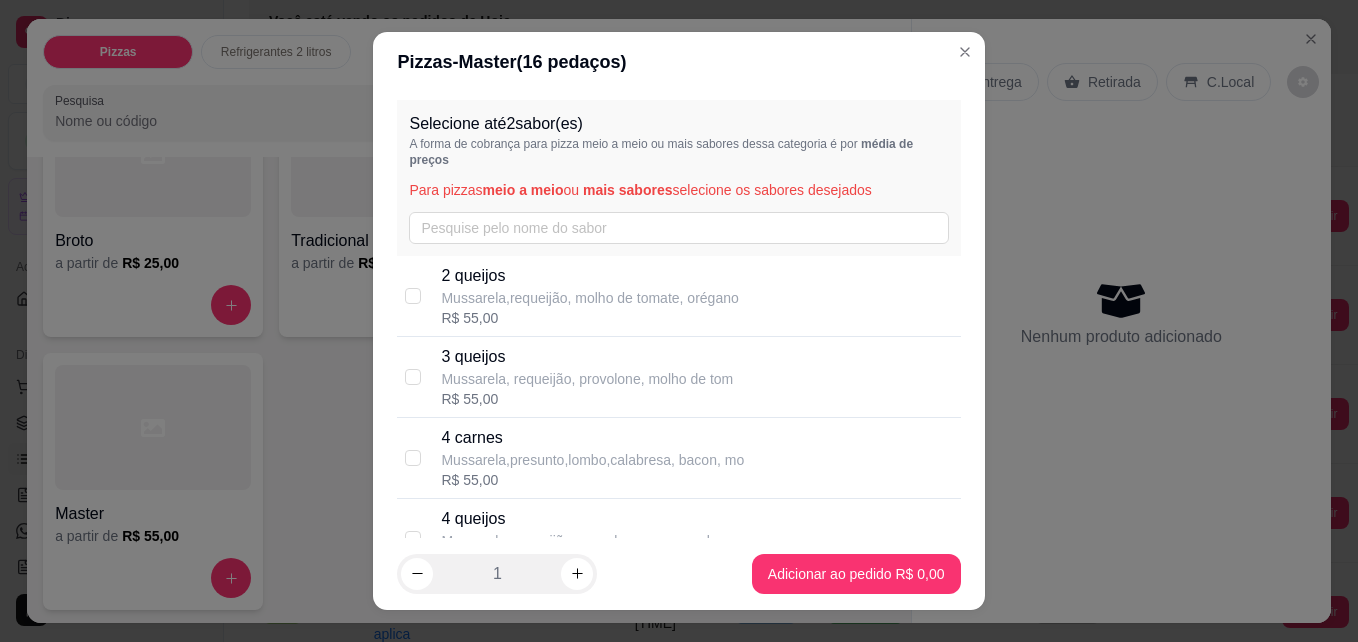 click on "2 queijos  Mussarela,requeijão, molho de tomate, orégano R$ 55,00" at bounding box center [678, 296] 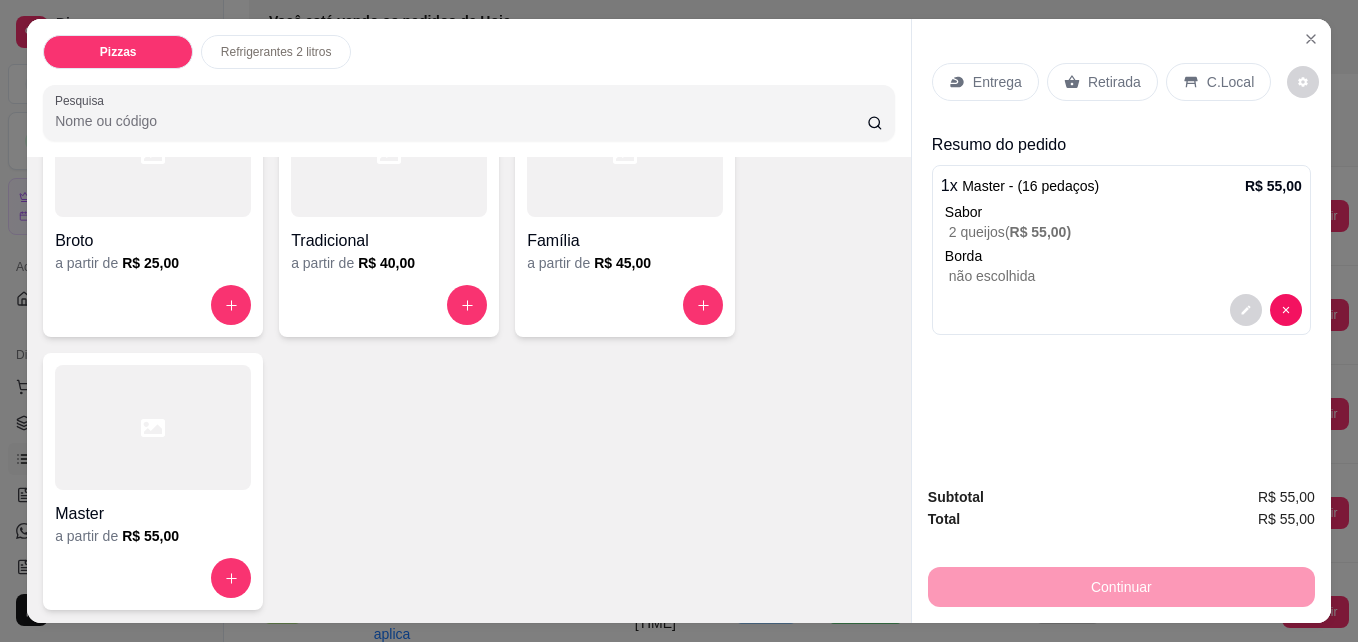 click on "Entrega" at bounding box center [997, 82] 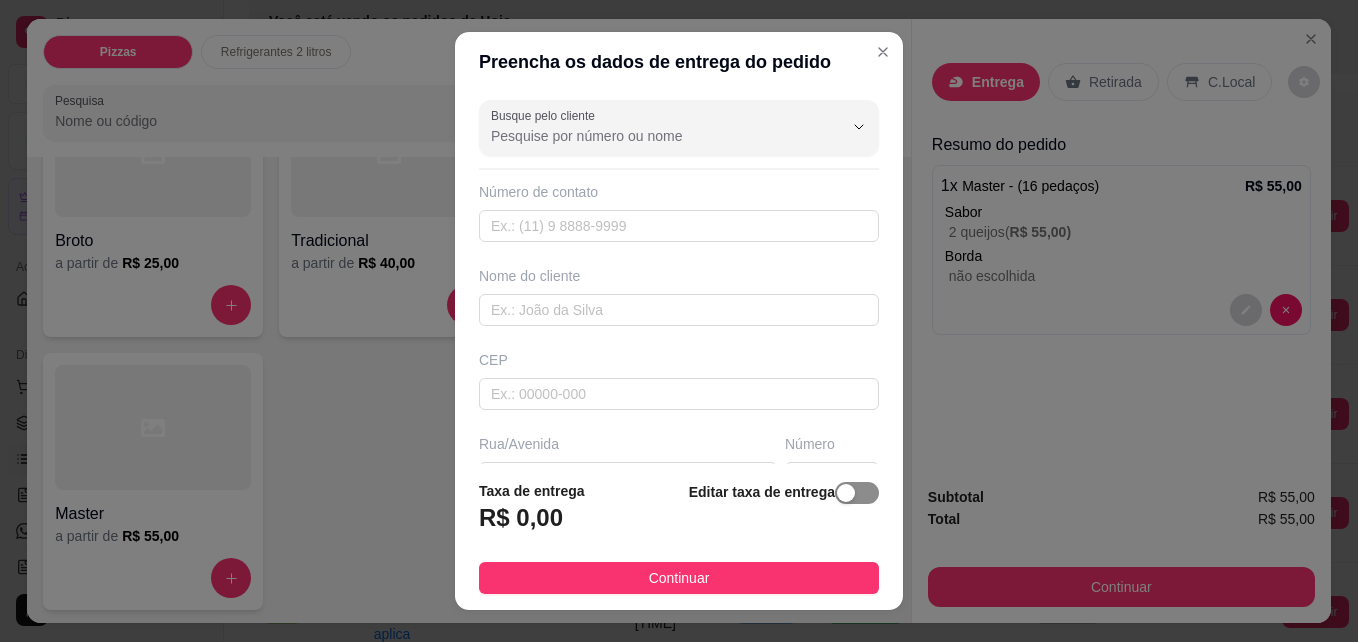 click at bounding box center [846, 493] 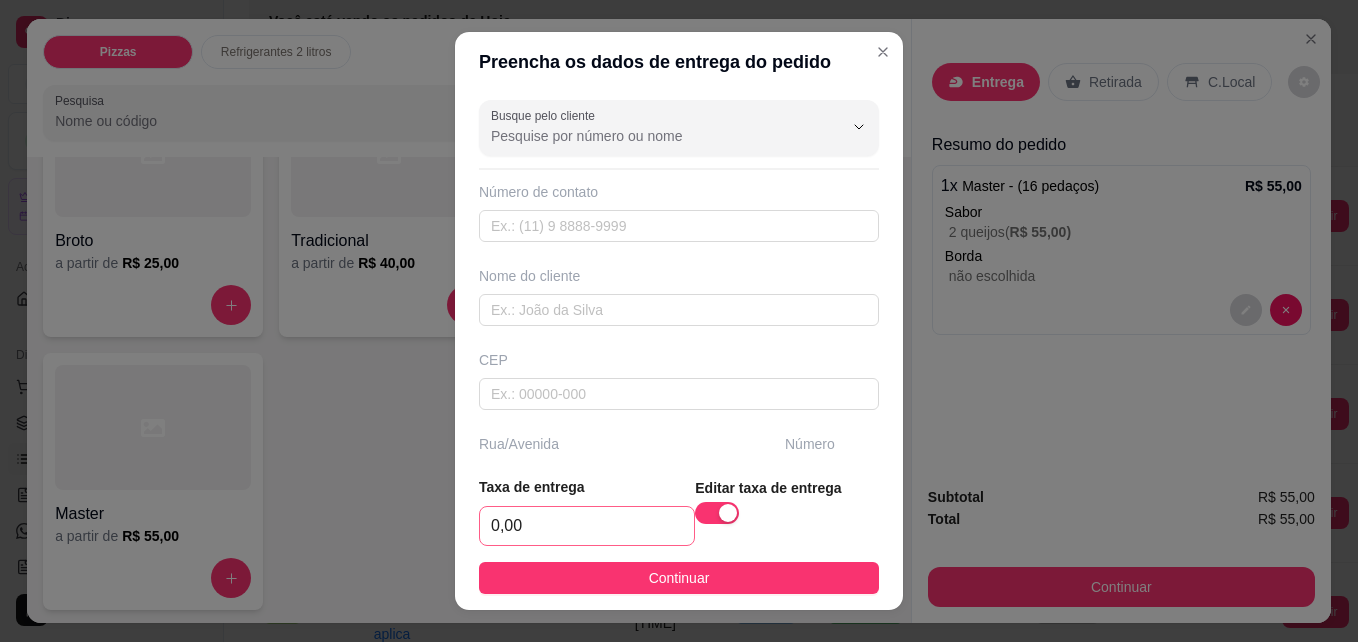 type 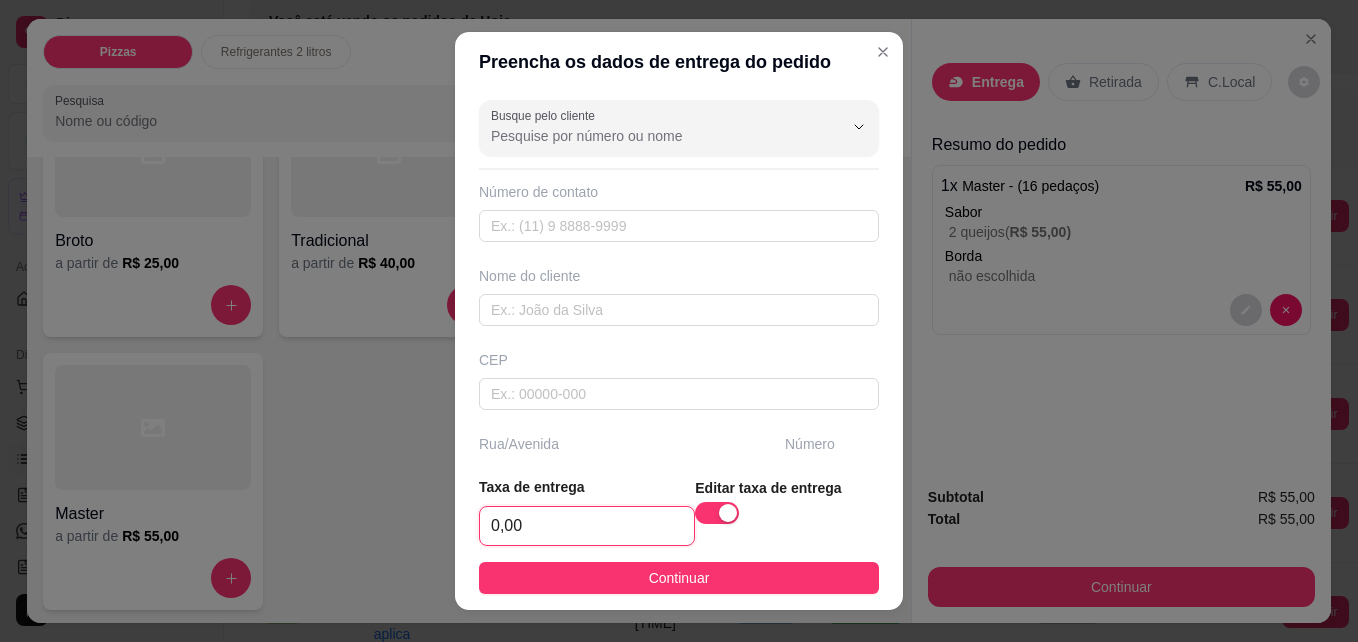 click on "0,00" at bounding box center [587, 526] 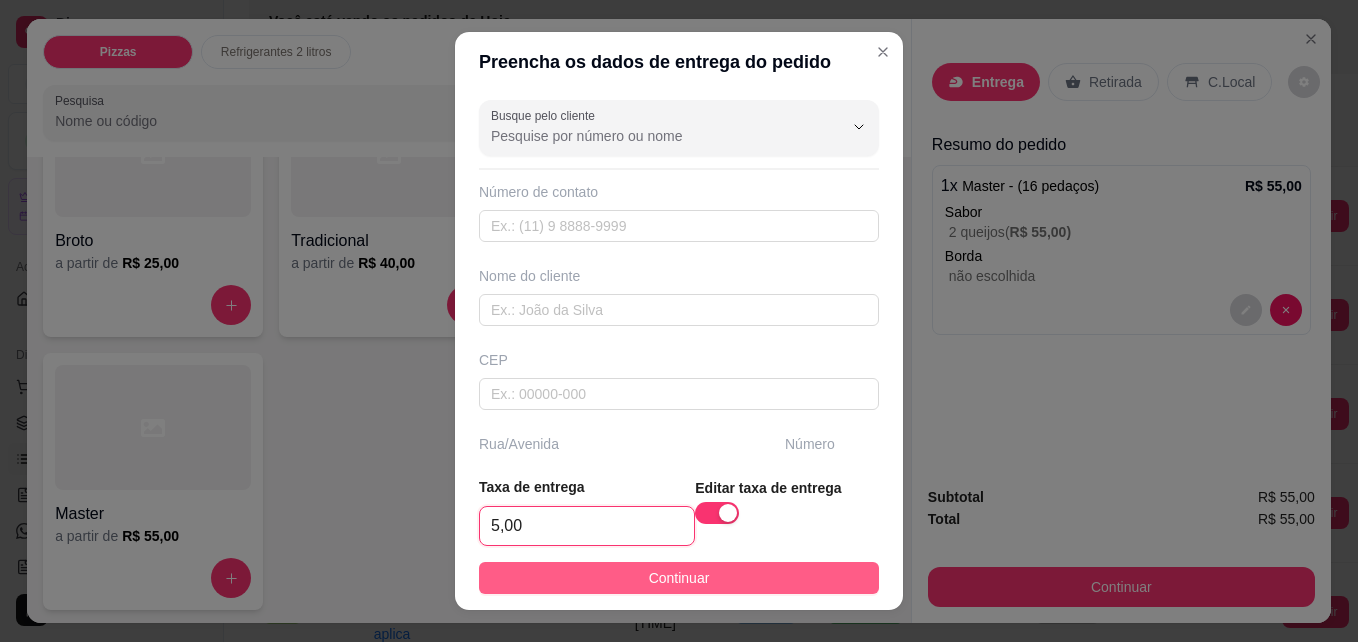 type on "5,00" 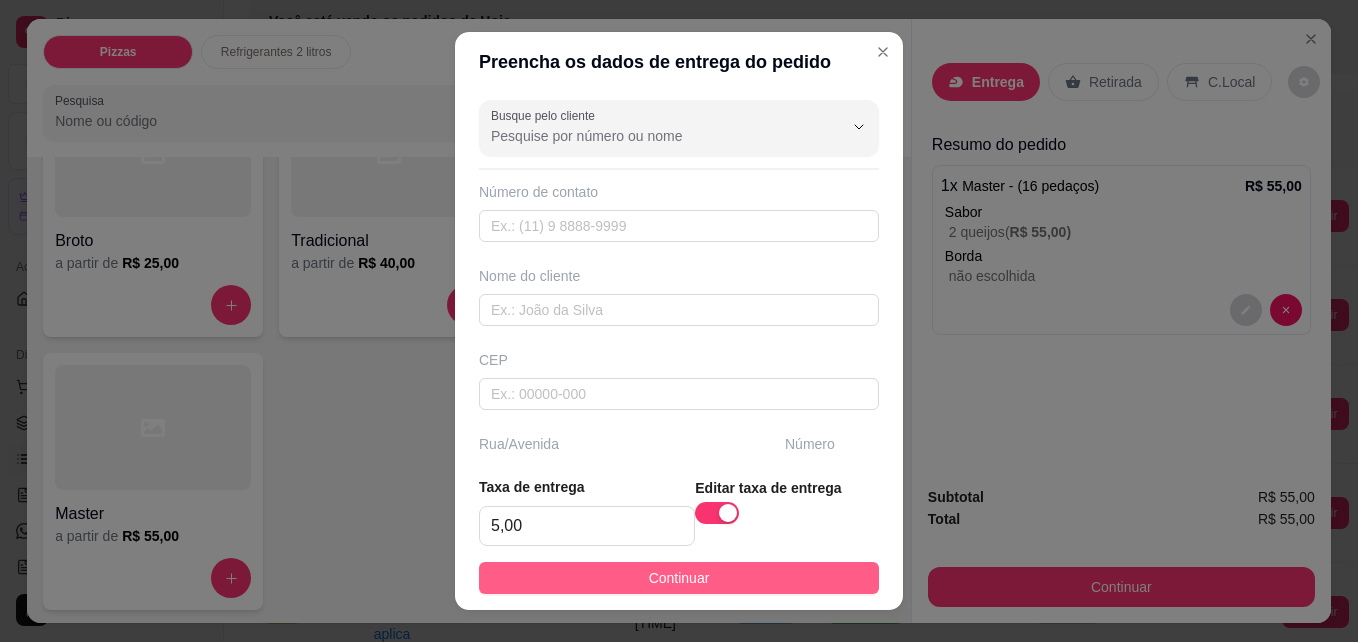 click on "Continuar" at bounding box center [679, 578] 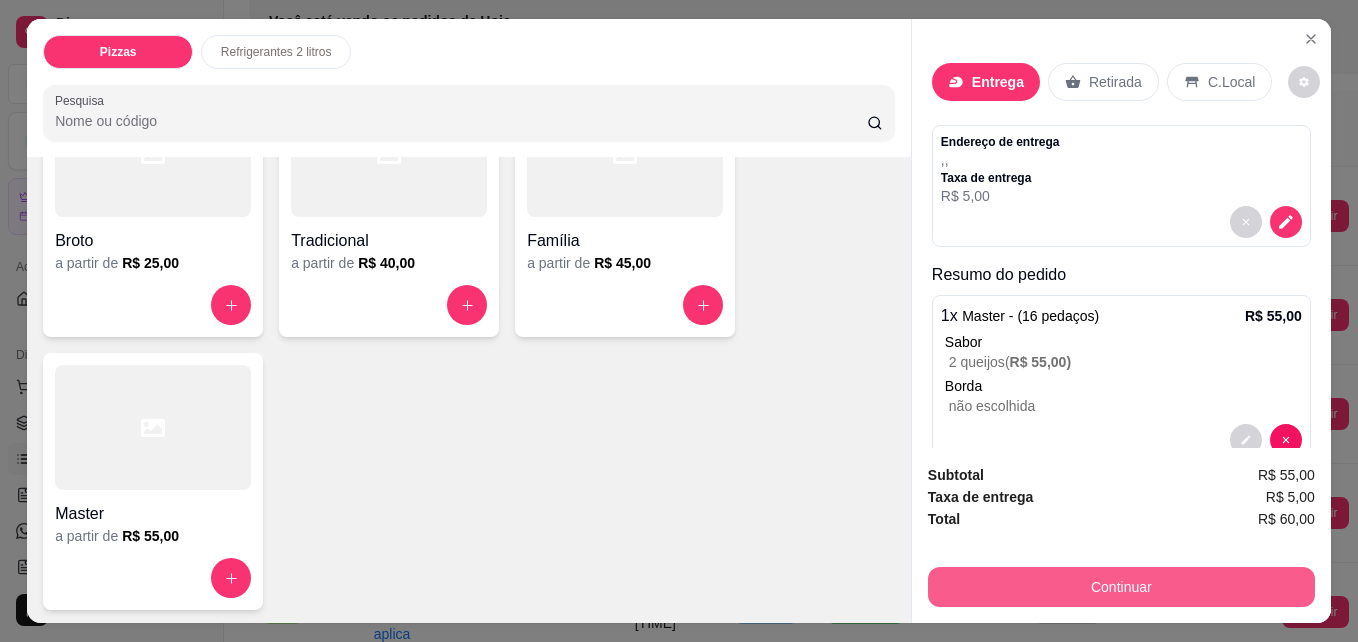 click on "Continuar" at bounding box center (1121, 587) 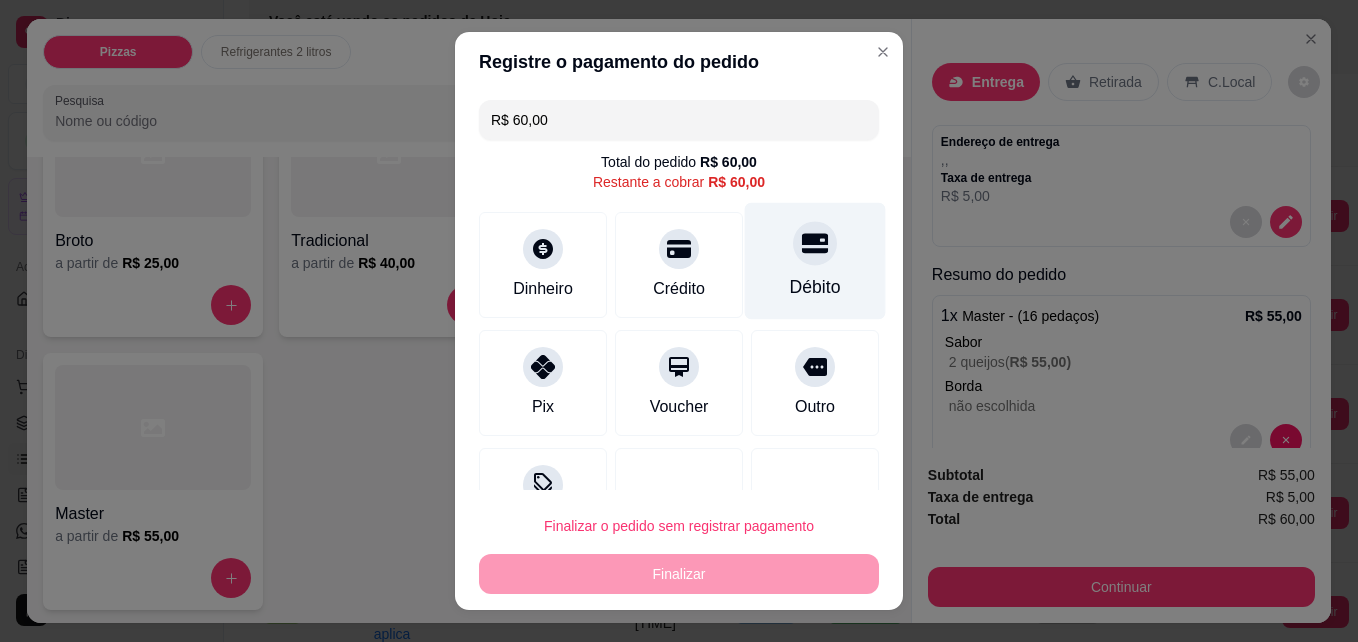 click on "Débito" at bounding box center (815, 287) 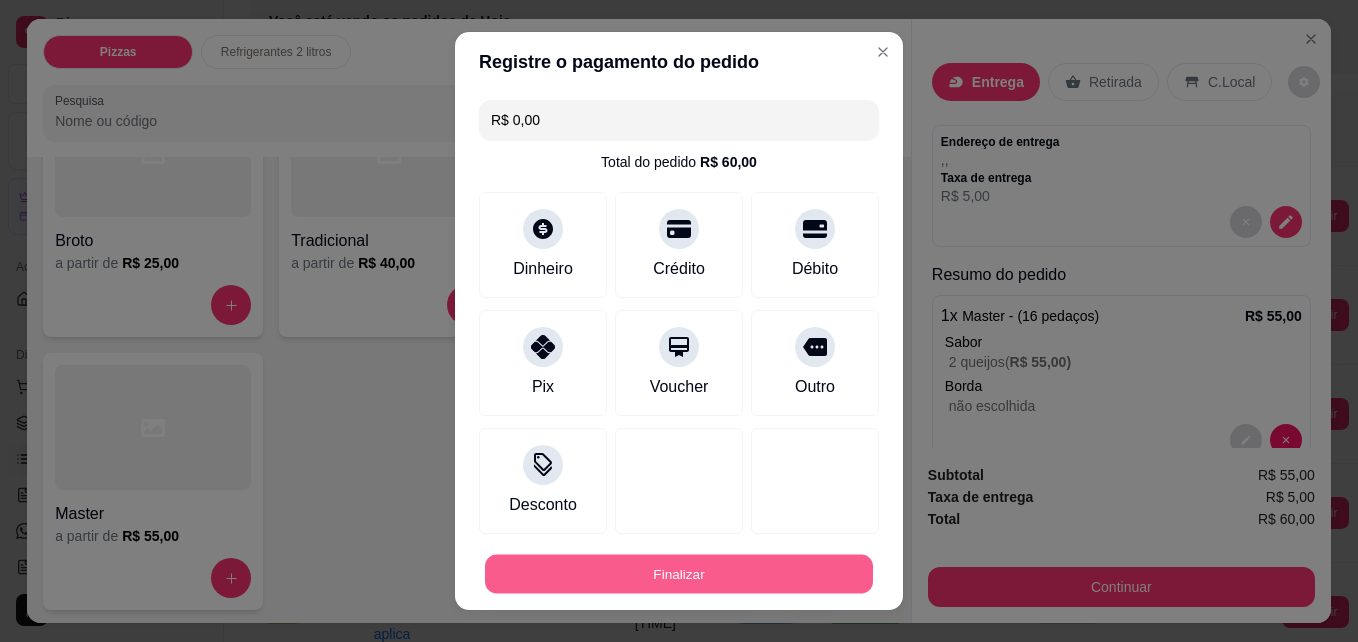click on "Finalizar" at bounding box center (679, 574) 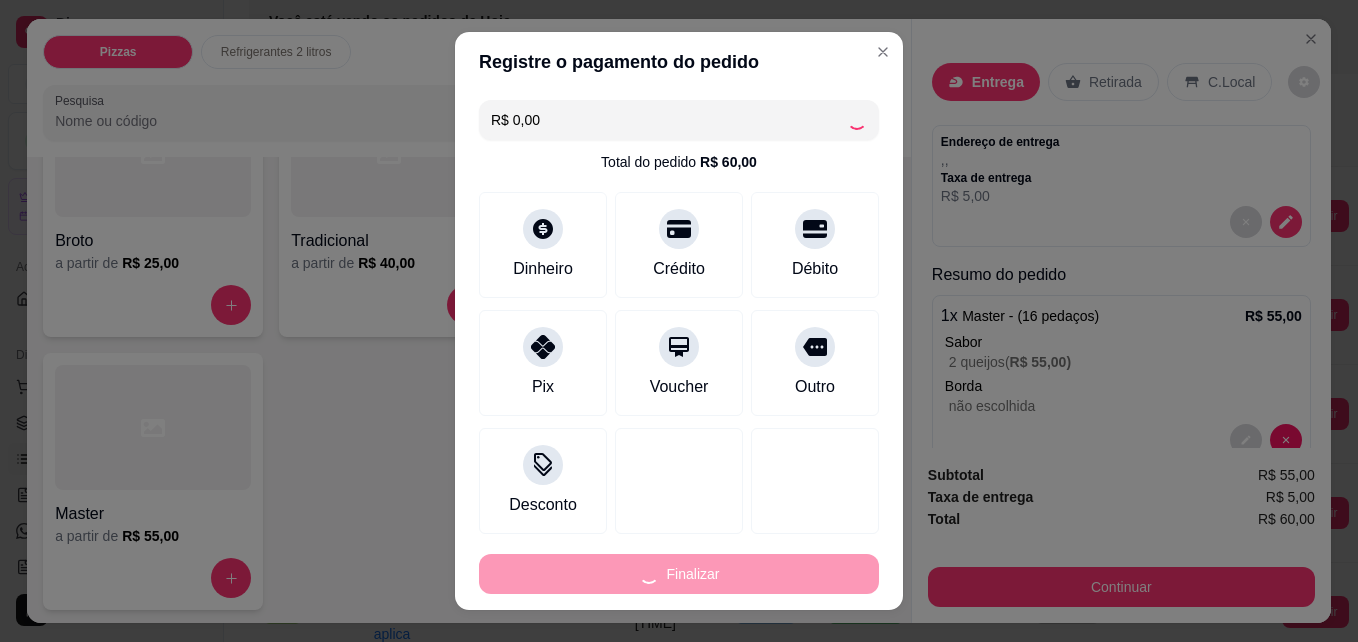 type on "-R$ 60,00" 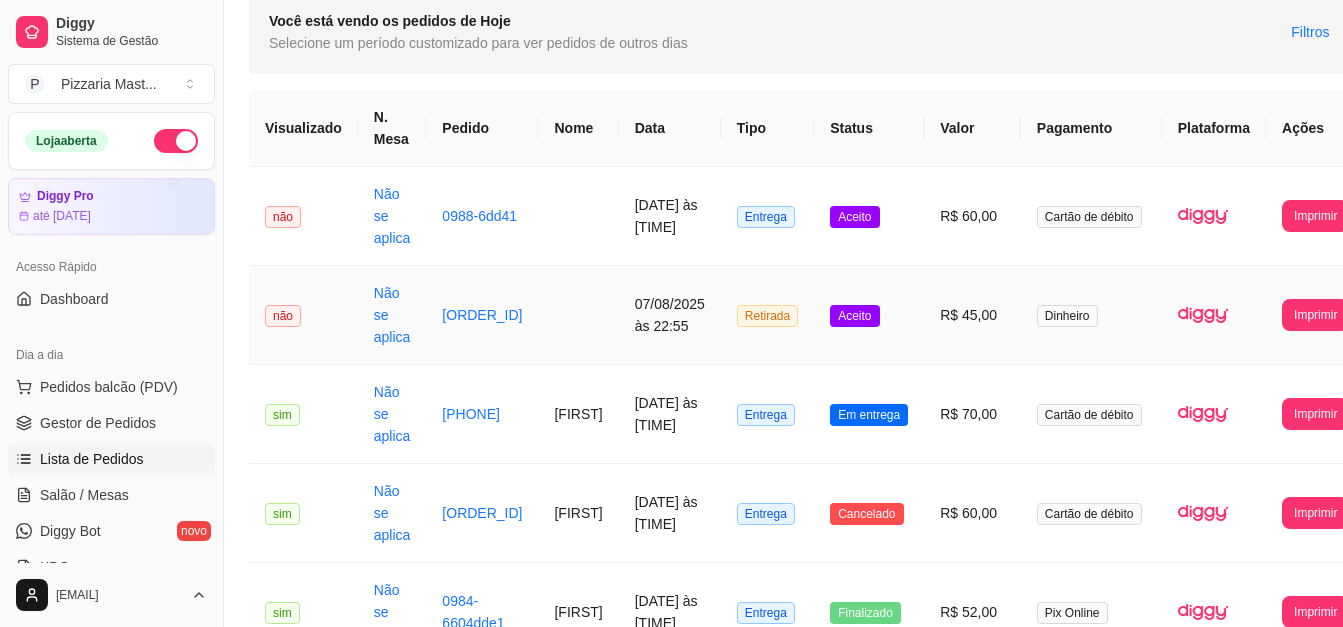 click on "Aceito" at bounding box center (854, 316) 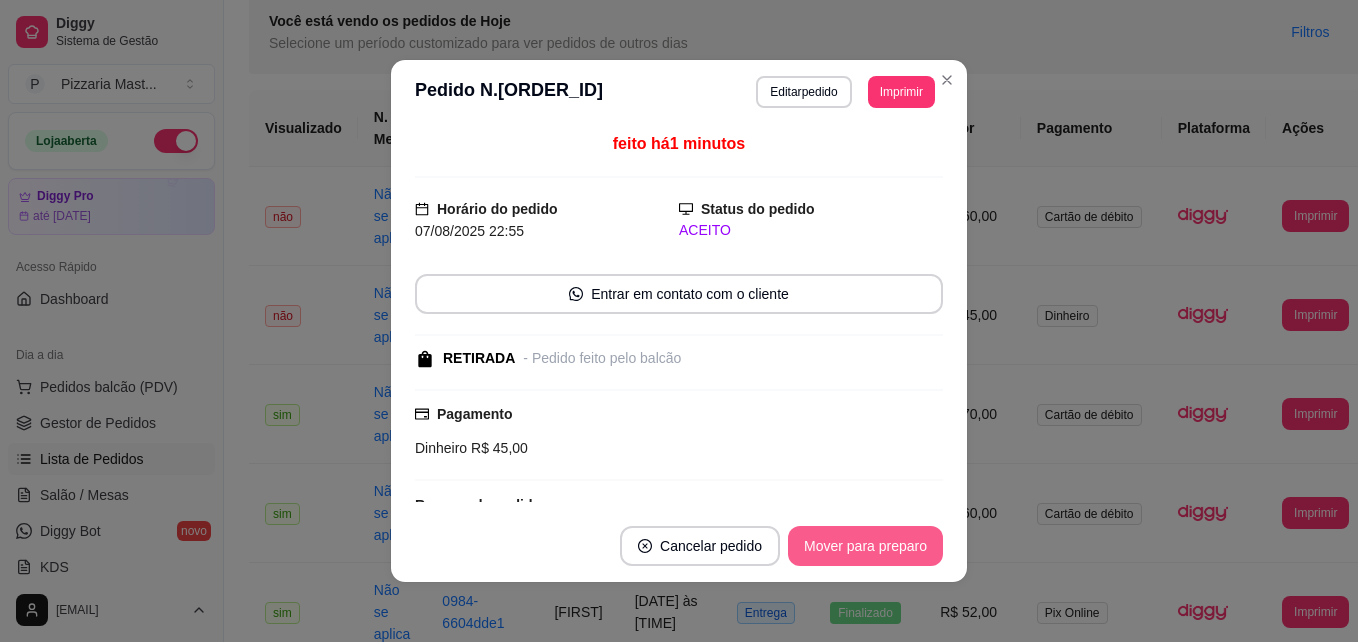 click on "Mover para preparo" at bounding box center (865, 546) 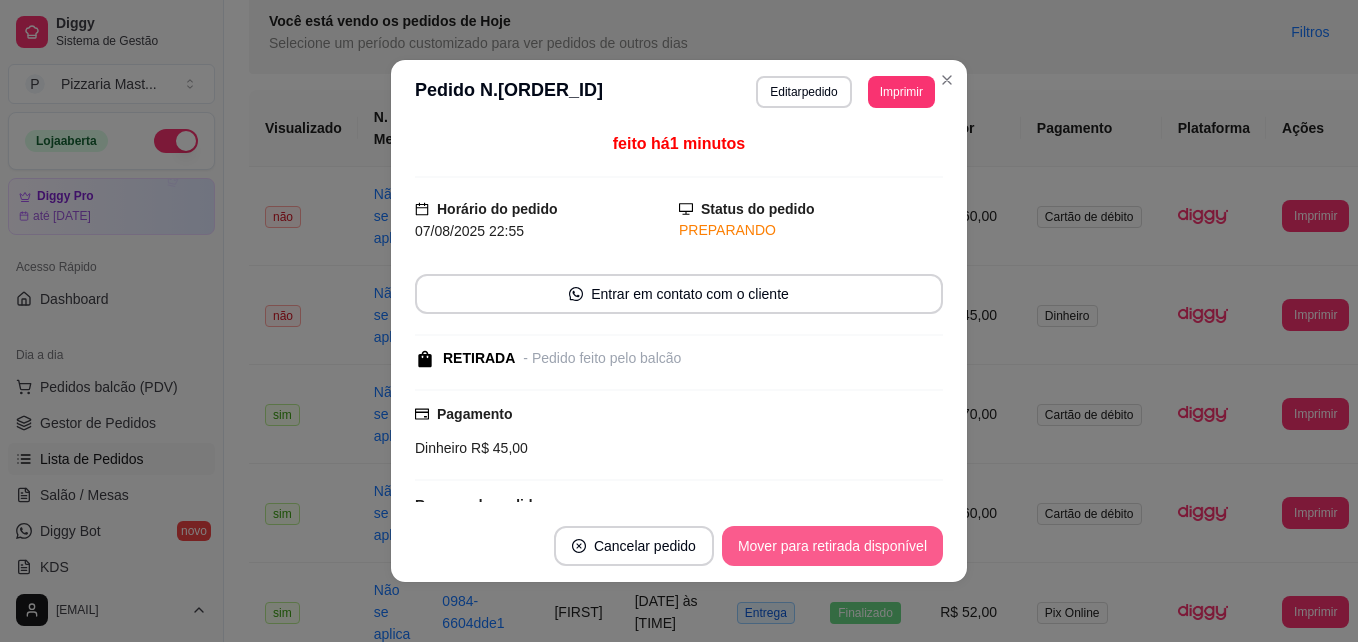 click on "Mover para retirada disponível" at bounding box center [832, 546] 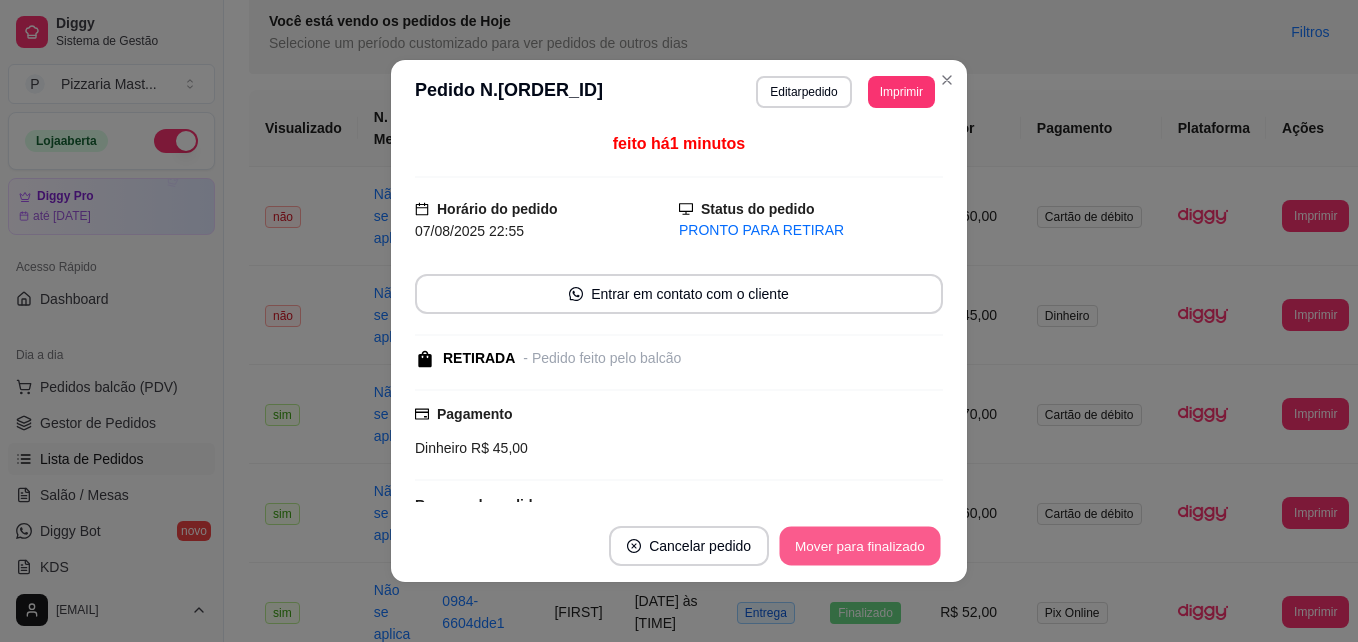 click on "Mover para finalizado" at bounding box center (860, 546) 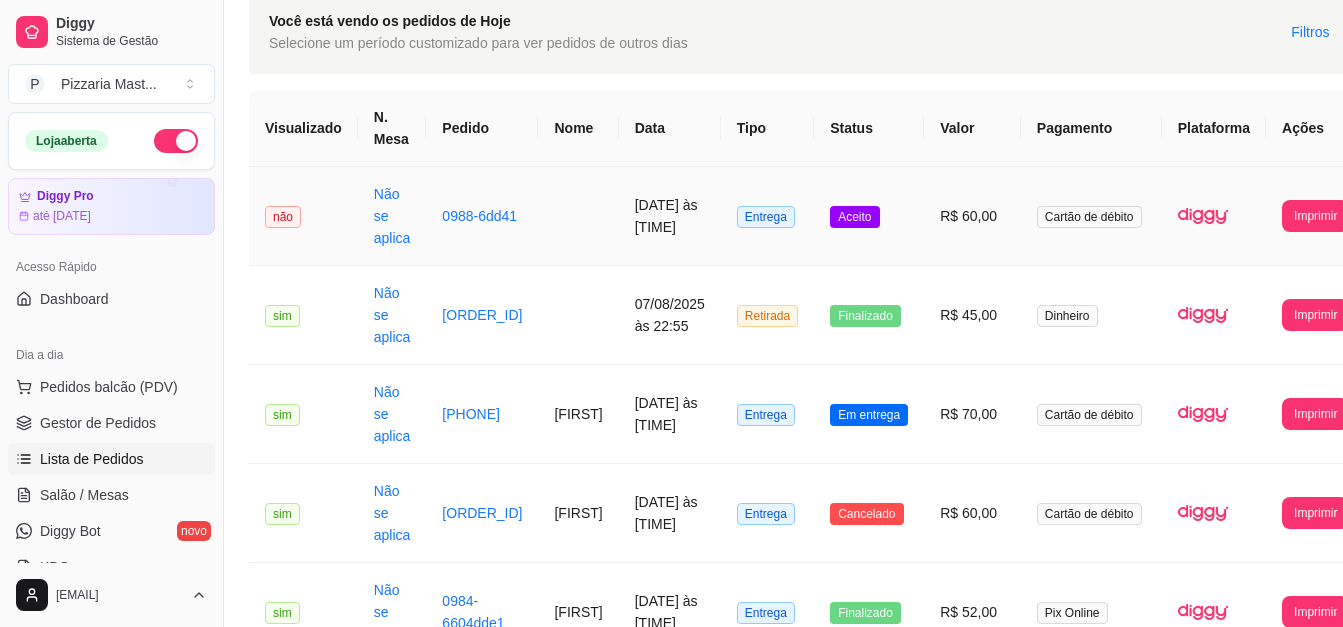 click on "Aceito" at bounding box center [854, 217] 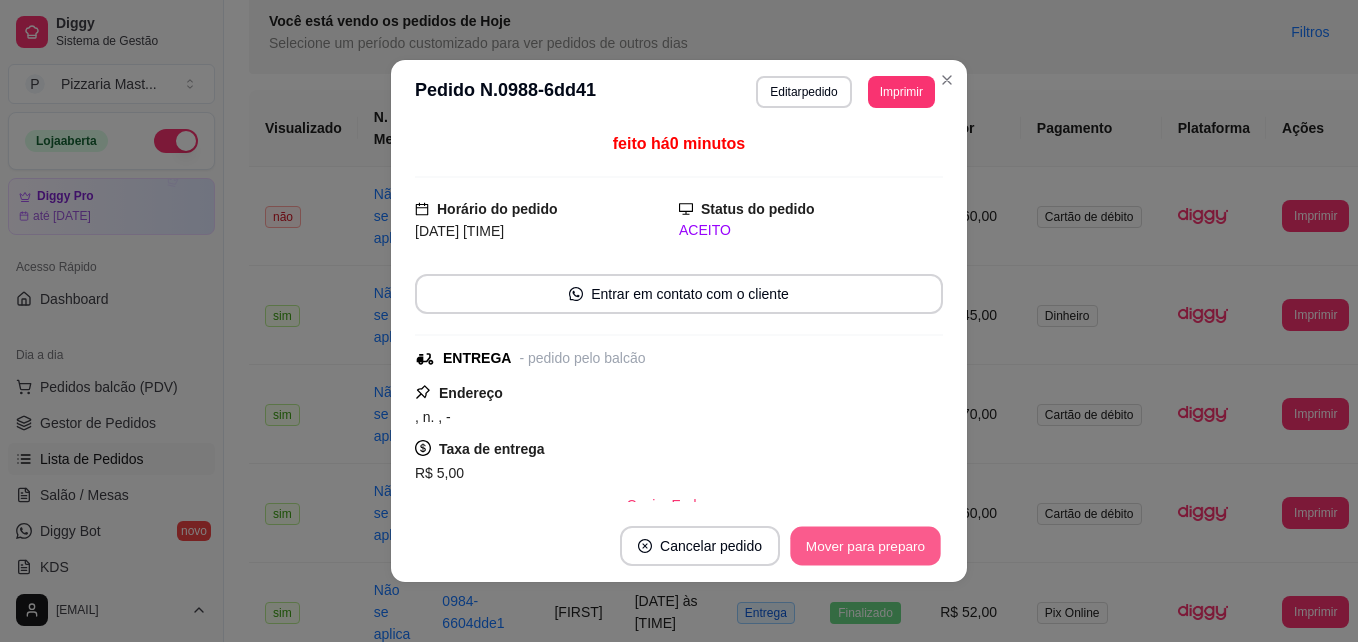click on "Mover para preparo" at bounding box center [865, 546] 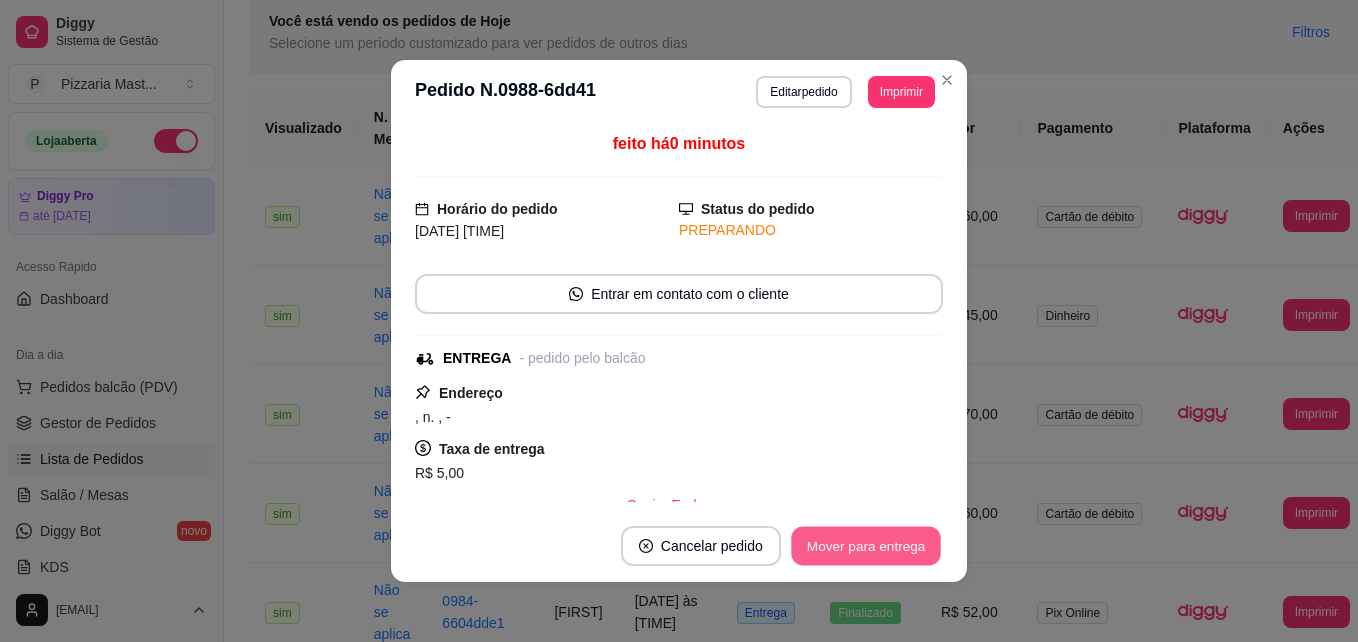 click on "Mover para entrega" at bounding box center [866, 546] 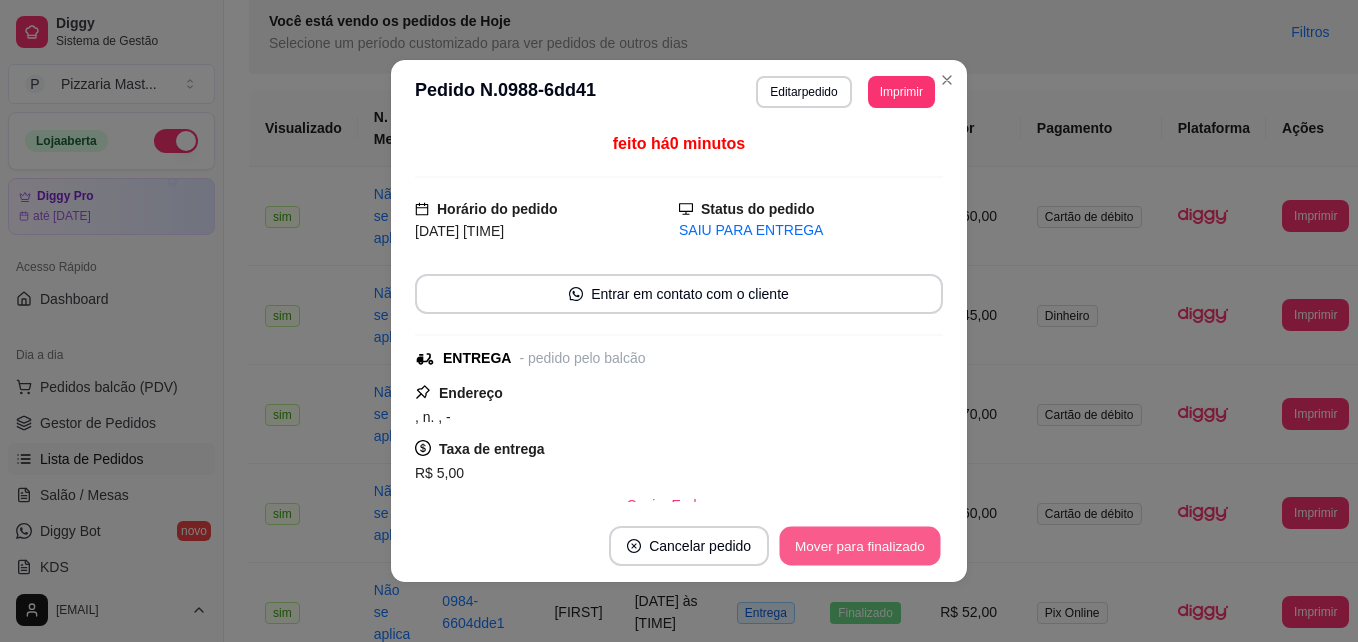 click on "Mover para finalizado" at bounding box center (860, 546) 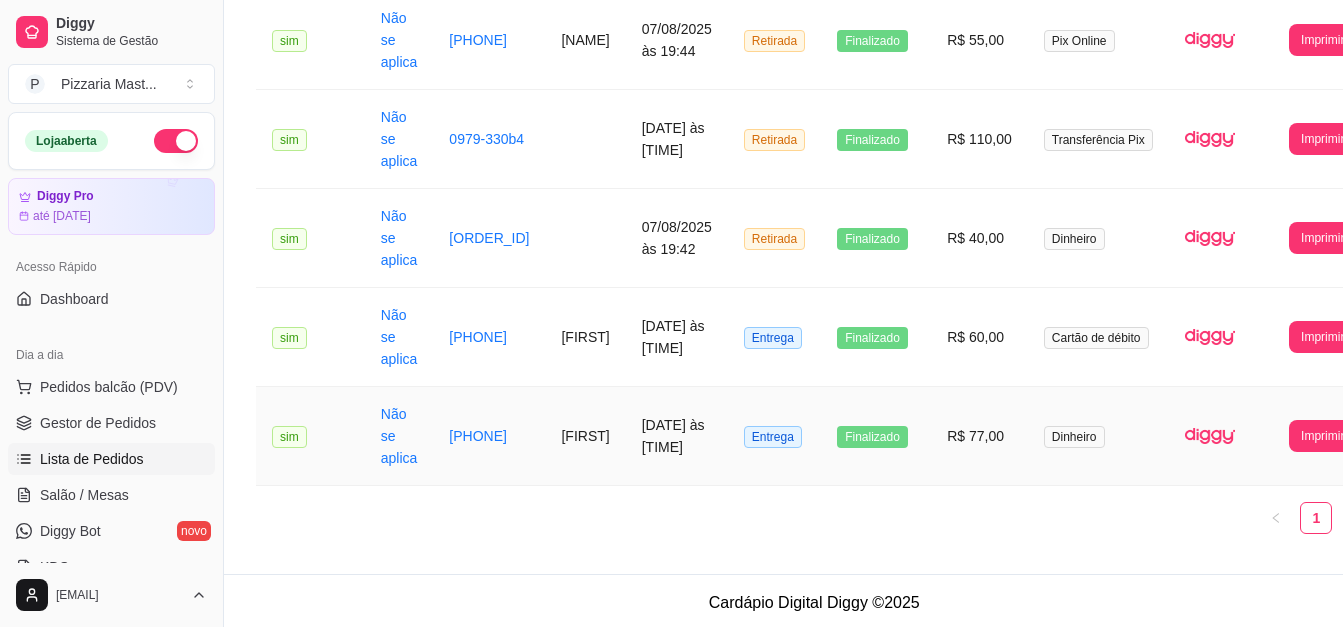 scroll, scrollTop: 1059, scrollLeft: 0, axis: vertical 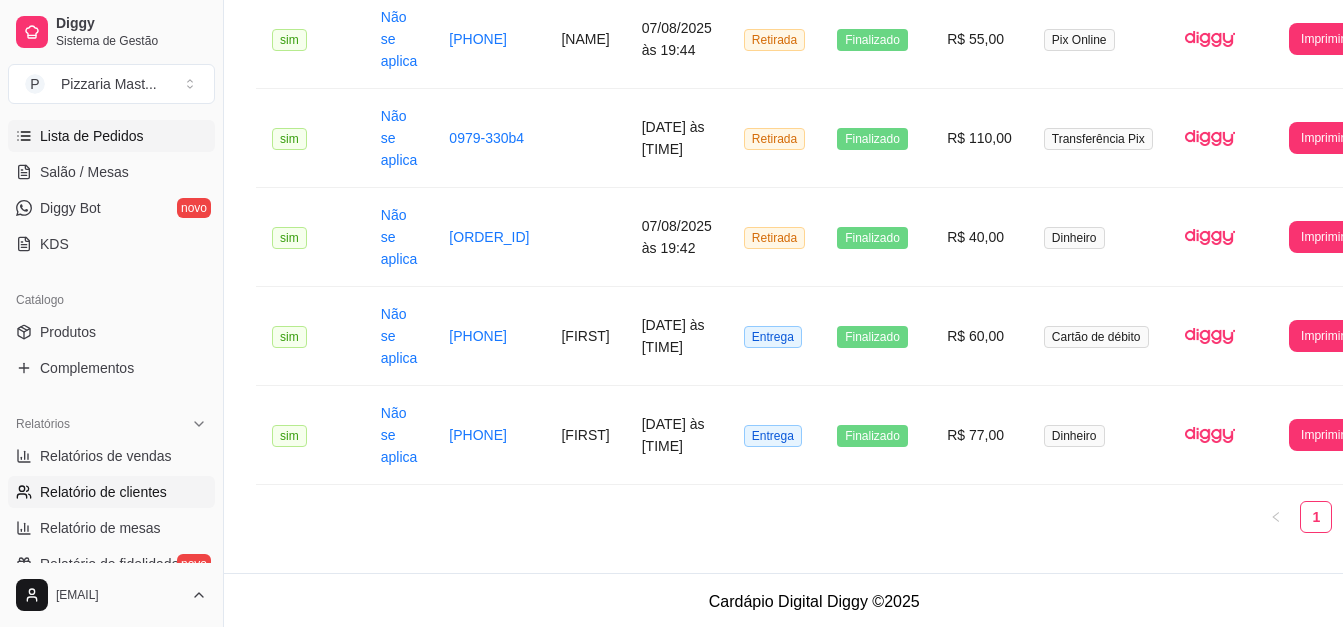 click on "Relatório de clientes" at bounding box center [103, 492] 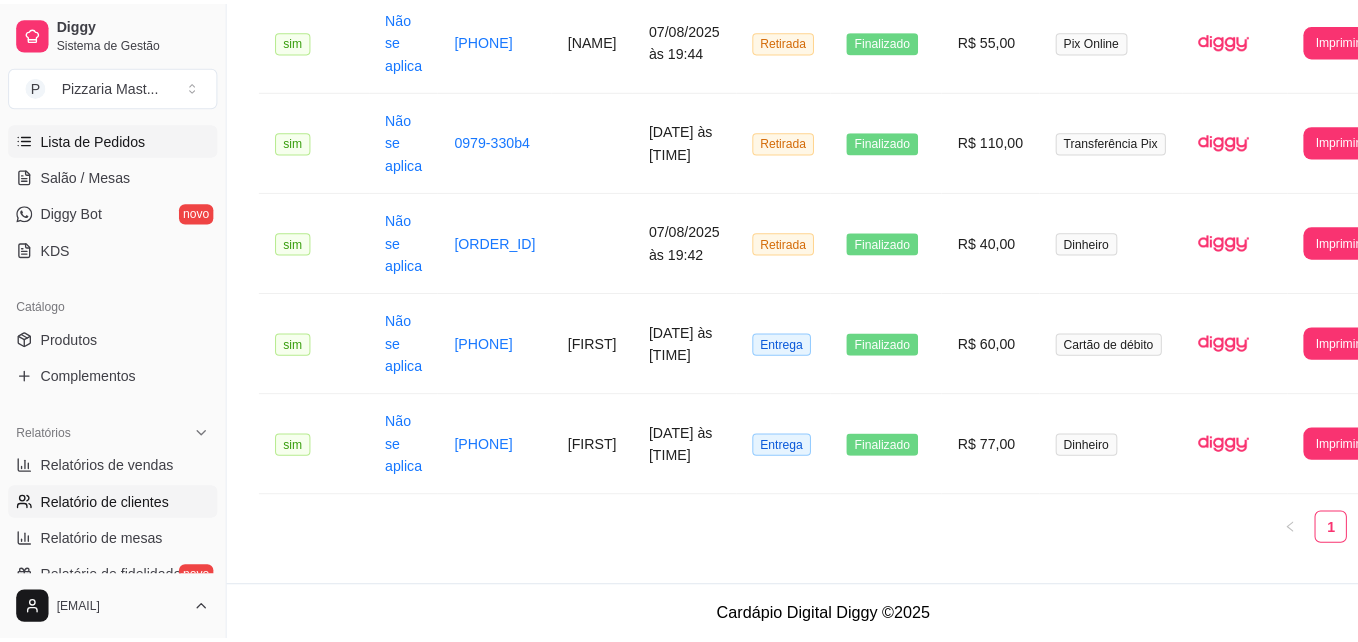 scroll, scrollTop: 0, scrollLeft: 0, axis: both 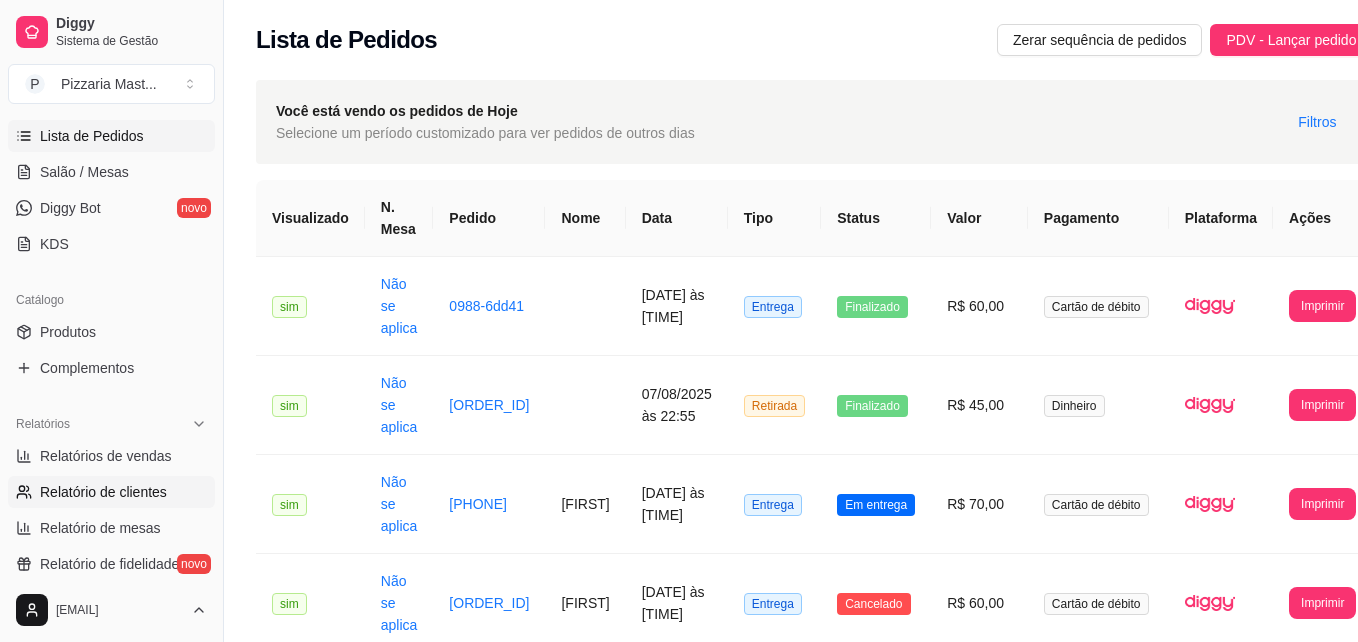 select on "30" 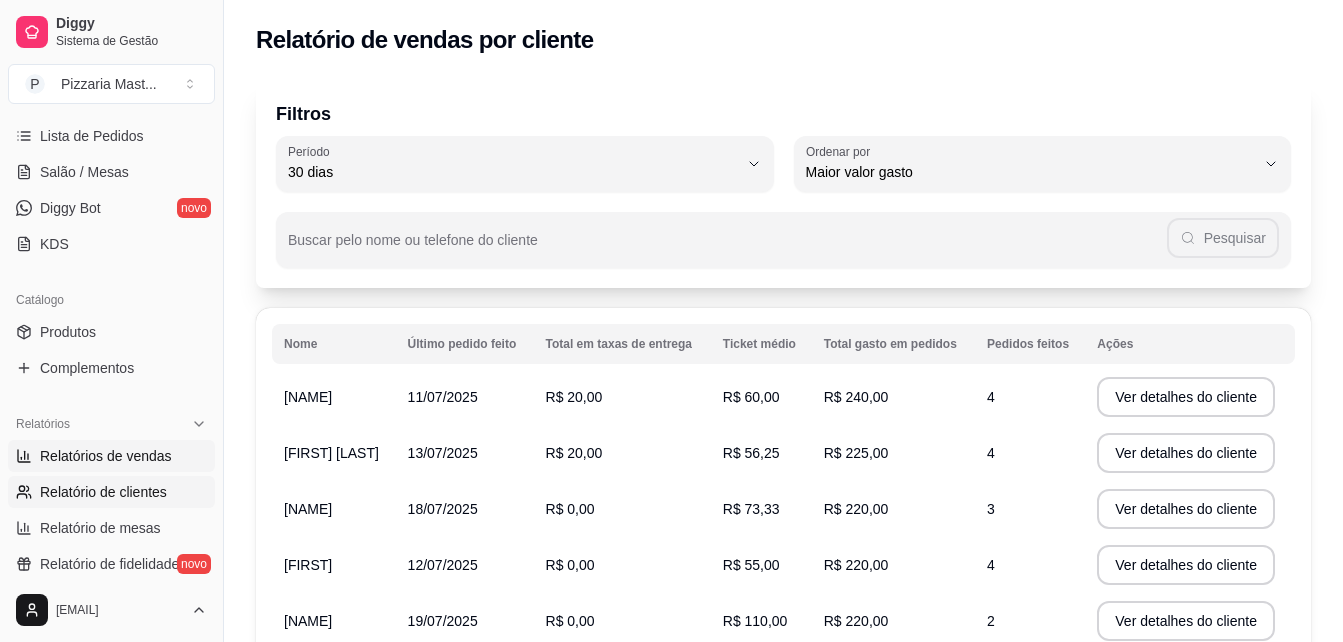 click on "Relatórios de vendas" at bounding box center (106, 456) 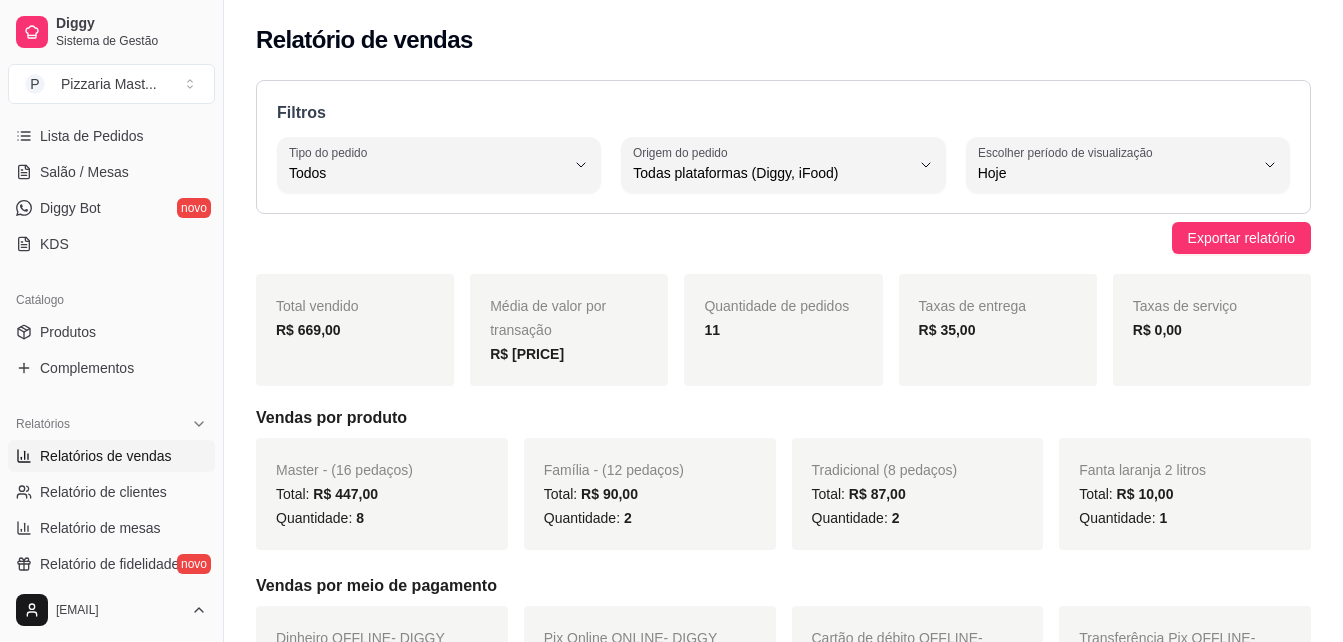 click on "Pedidos balcão (PDV) Gestor de Pedidos Lista de Pedidos Salão / Mesas Diggy Bot novo KDS" at bounding box center (111, 154) 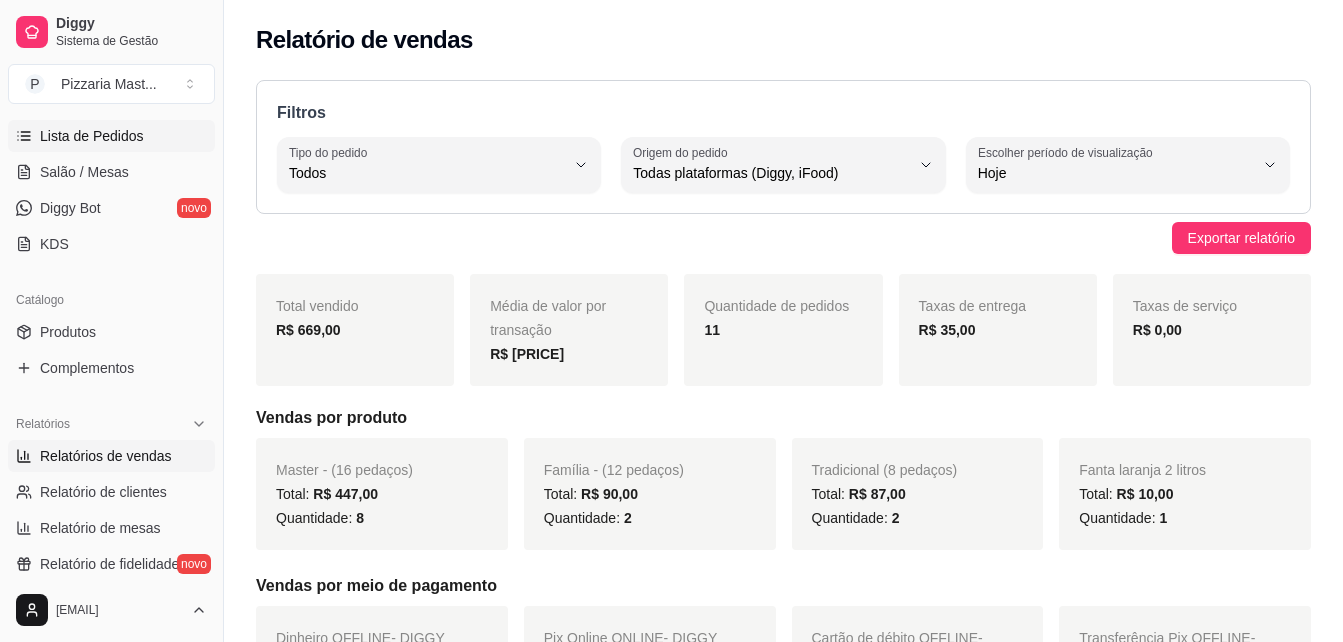 click on "Lista de Pedidos" at bounding box center [92, 136] 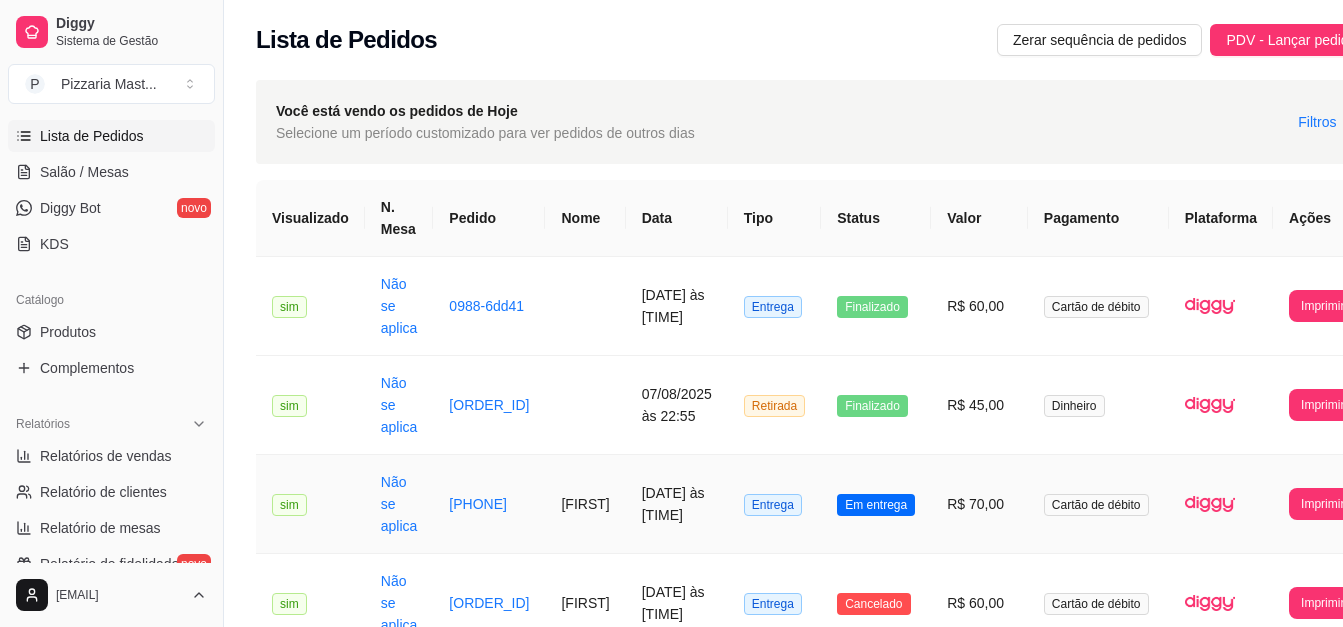 click on "[FIRST]" at bounding box center [585, 504] 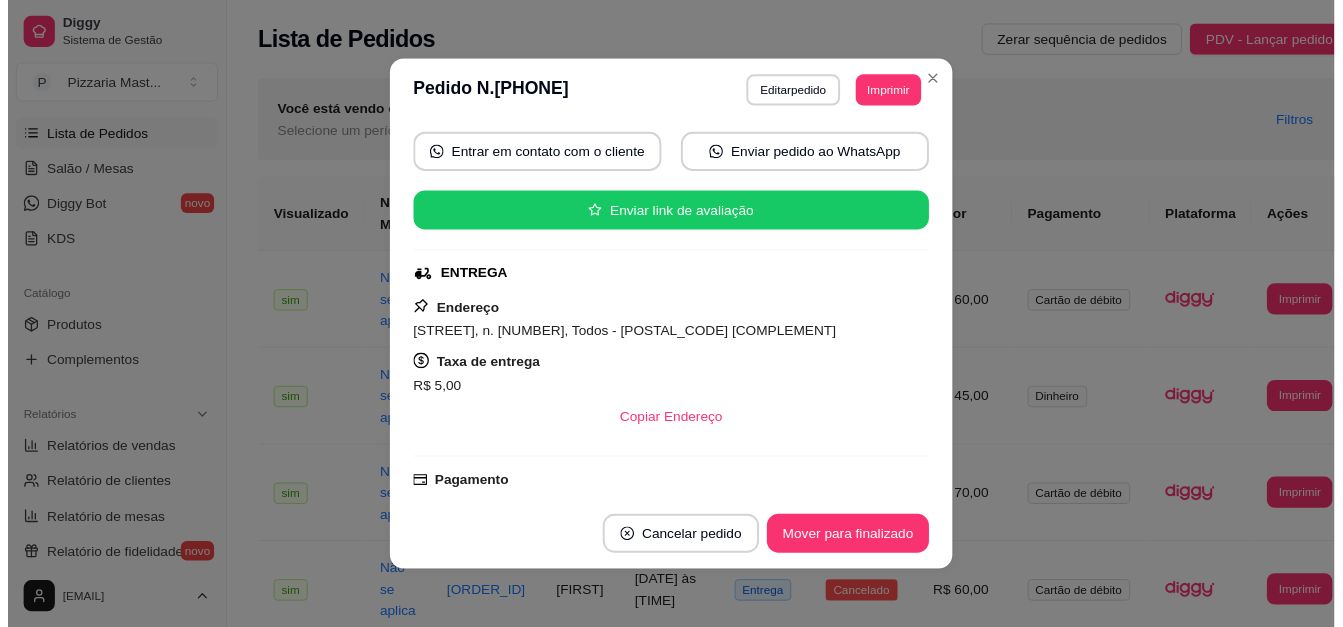 scroll, scrollTop: 190, scrollLeft: 0, axis: vertical 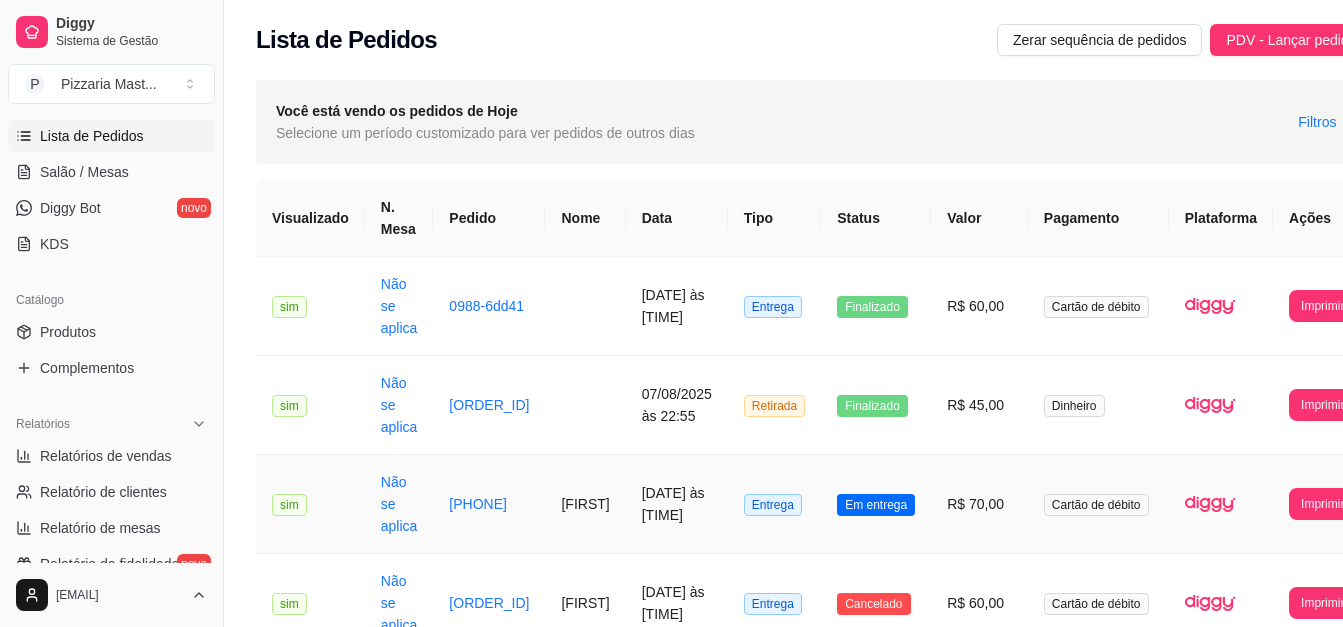 click on "Em entrega" at bounding box center (876, 505) 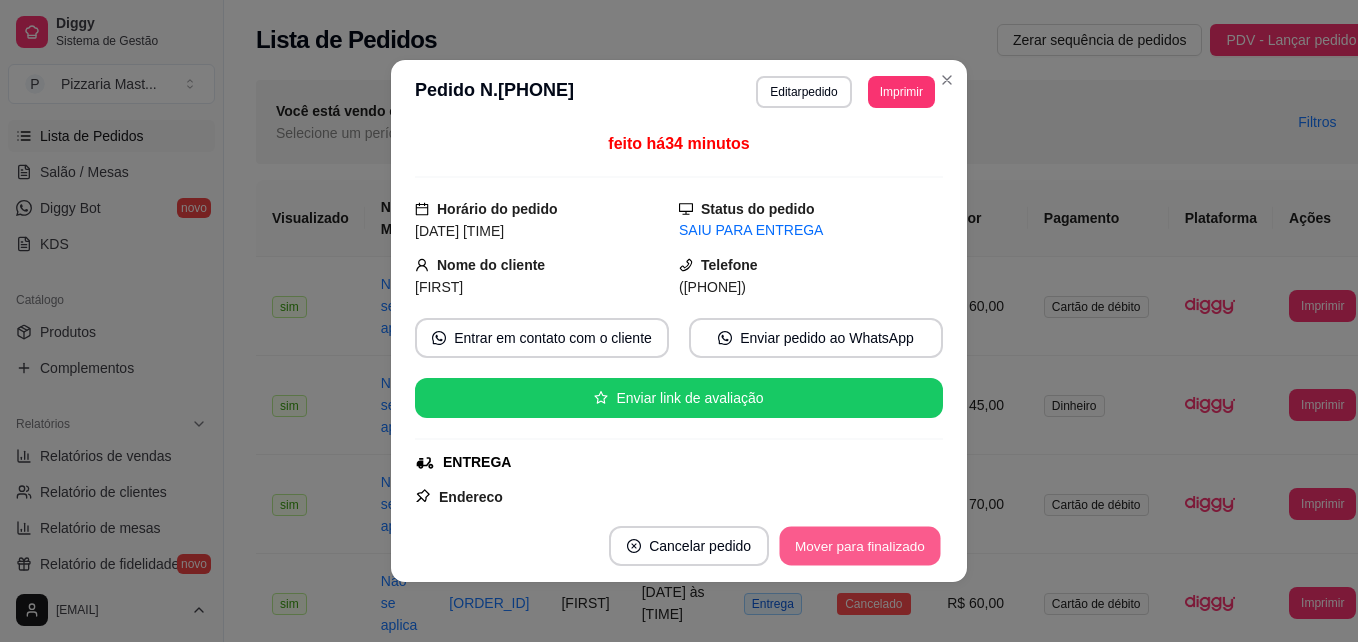 click on "Mover para finalizado" at bounding box center [860, 546] 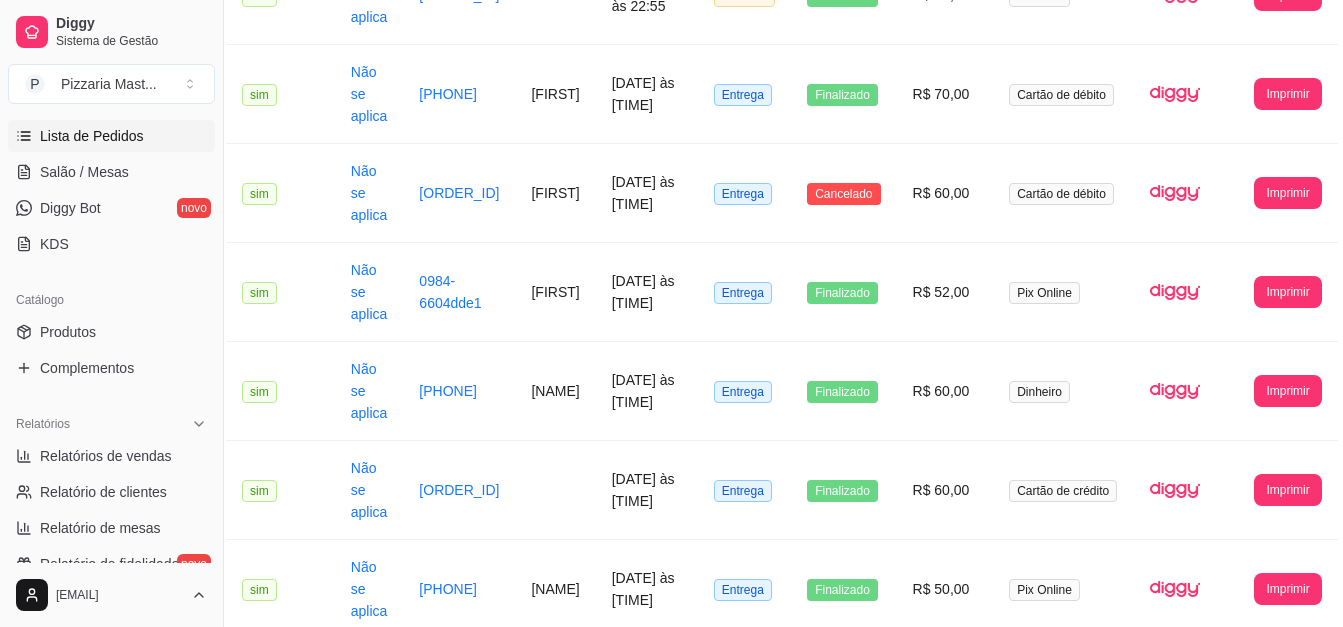 scroll, scrollTop: 0, scrollLeft: 30, axis: horizontal 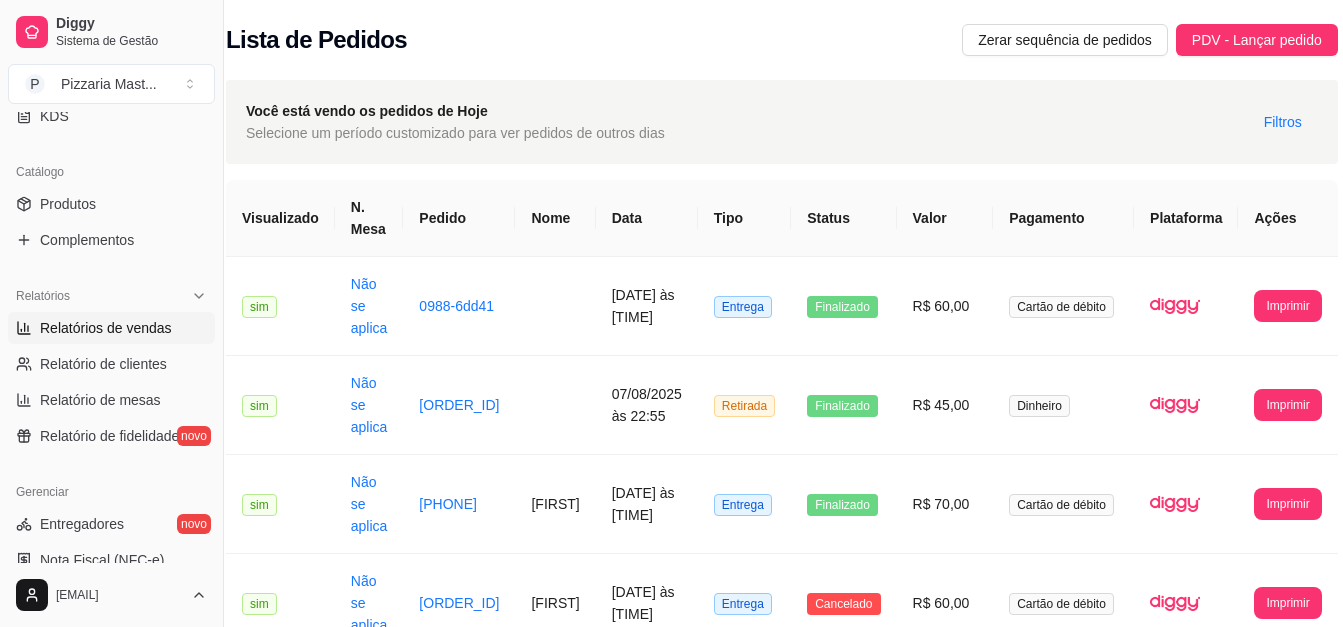 click on "Relatórios de vendas" at bounding box center (106, 328) 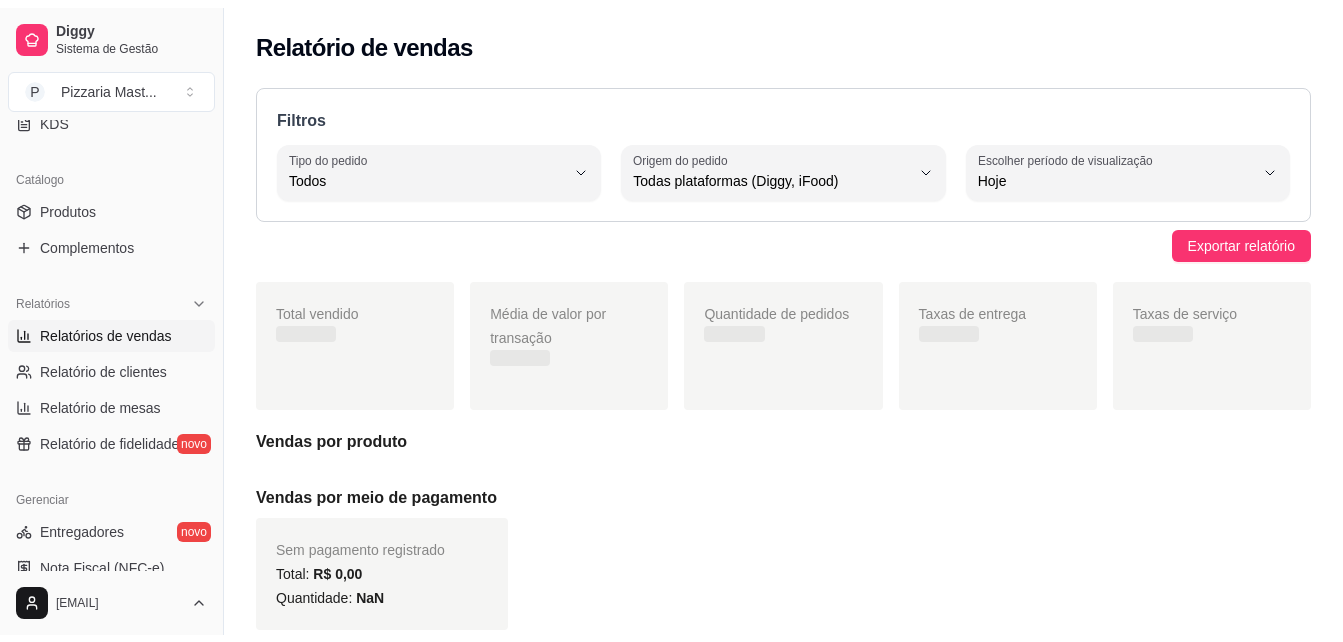scroll, scrollTop: 0, scrollLeft: 0, axis: both 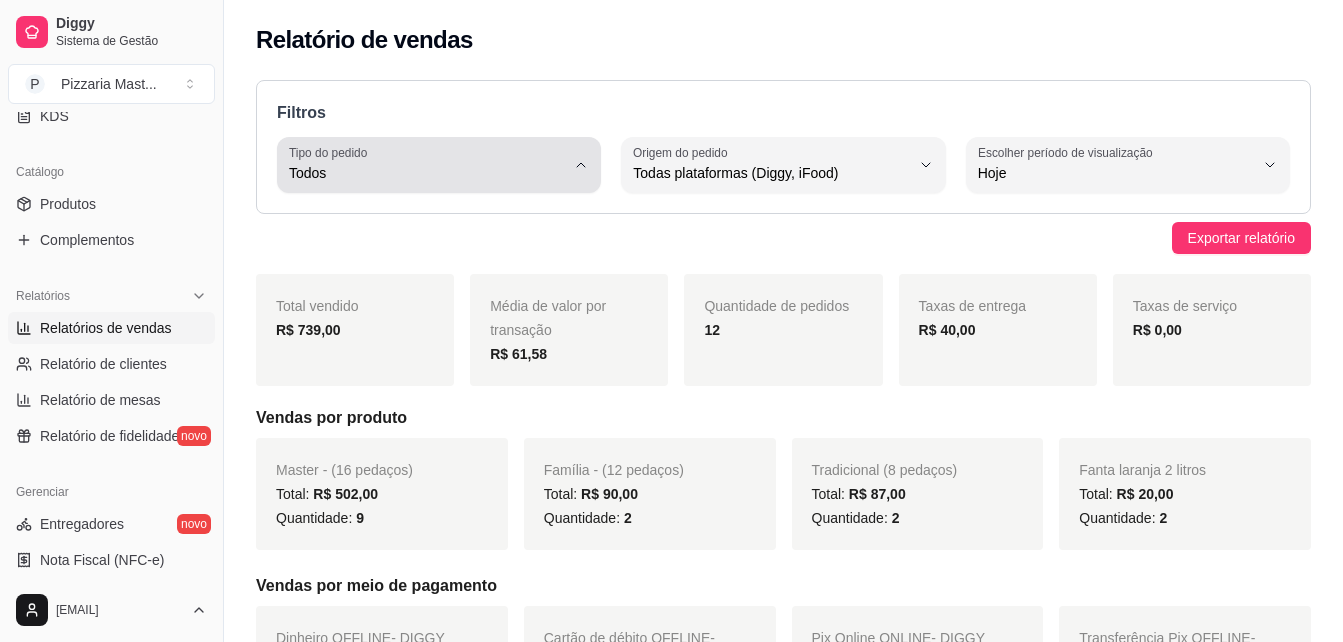 click on "Todos" at bounding box center (427, 173) 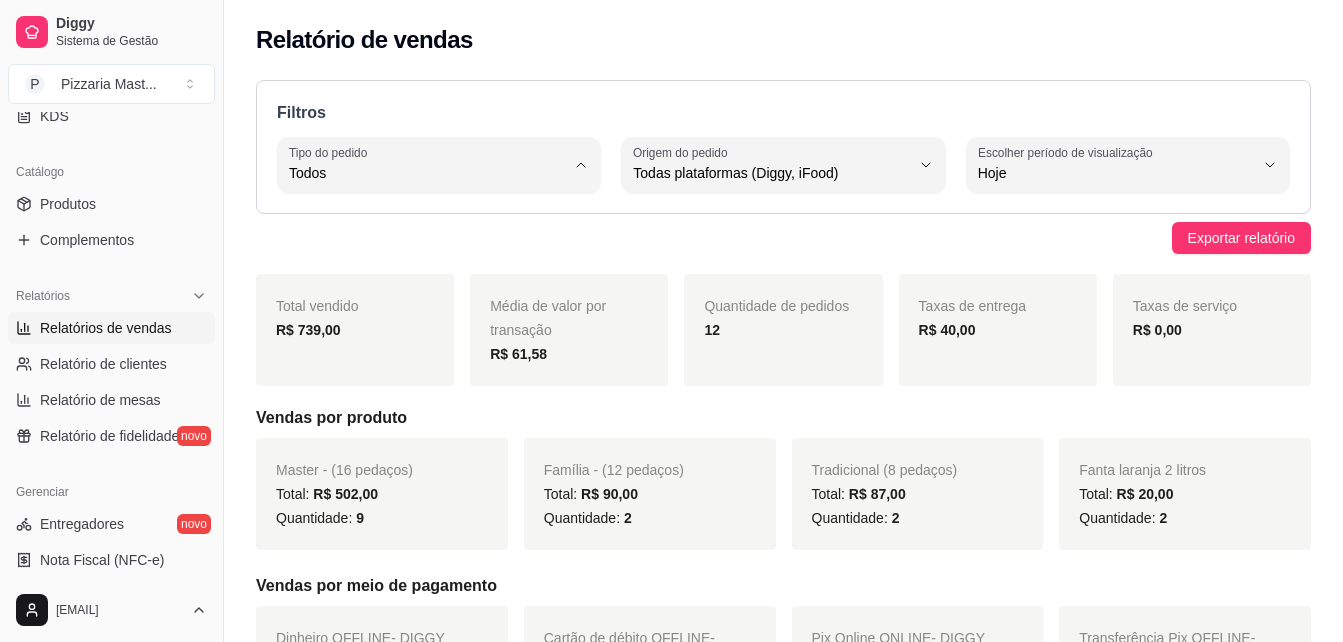click on "Entrega" at bounding box center [429, 253] 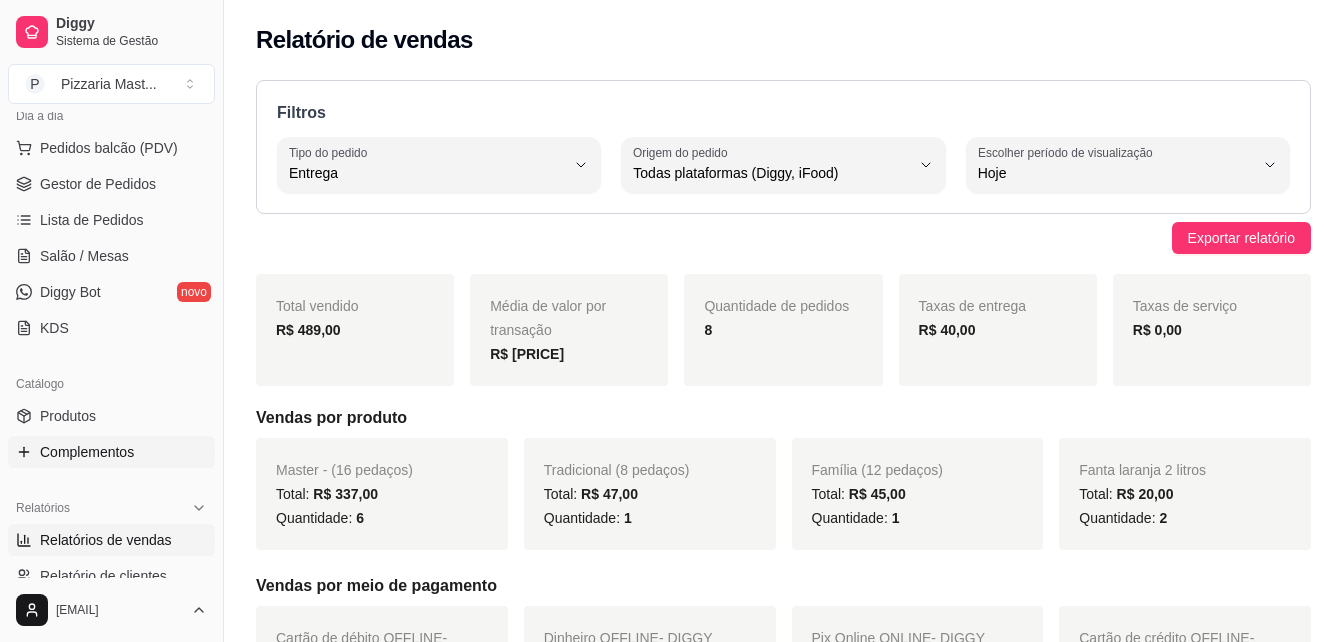 scroll, scrollTop: 0, scrollLeft: 0, axis: both 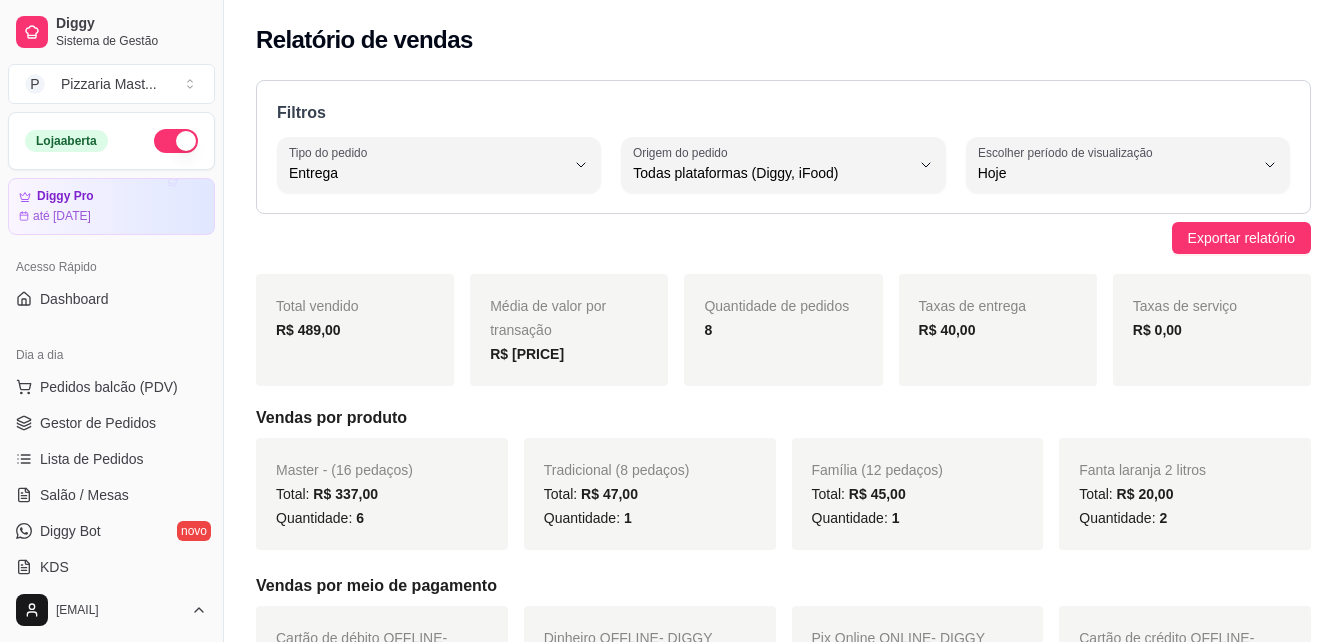 click at bounding box center (176, 141) 